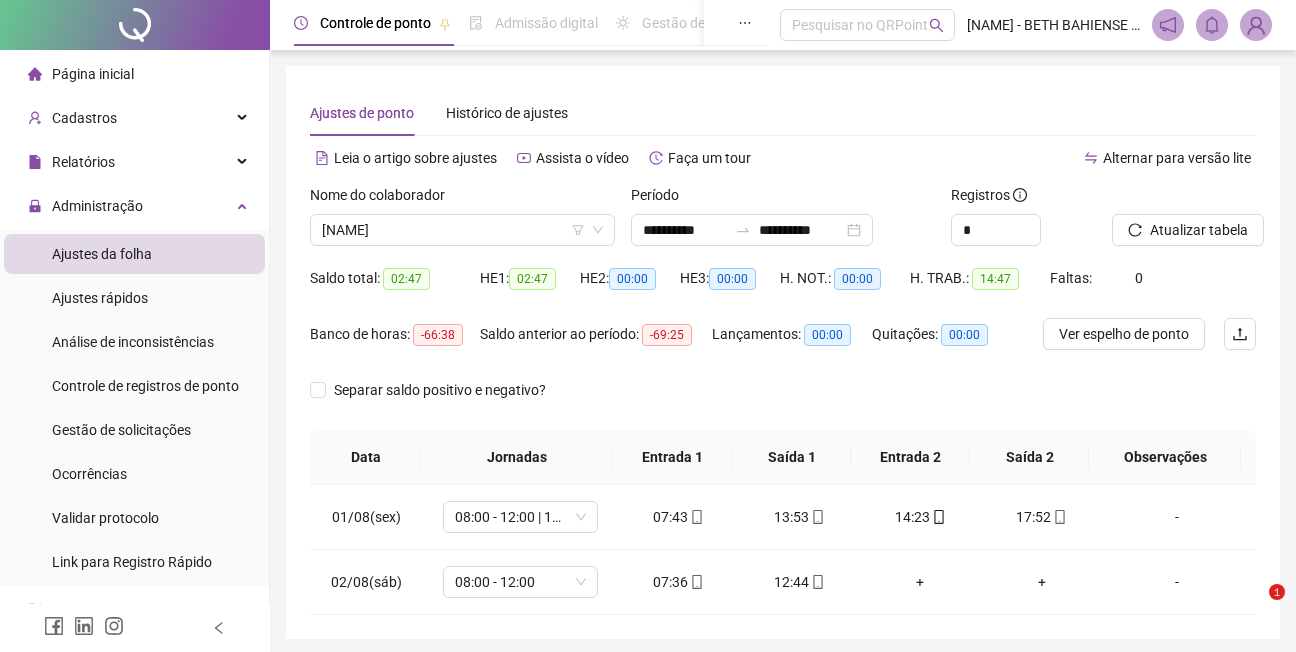 scroll, scrollTop: 0, scrollLeft: 0, axis: both 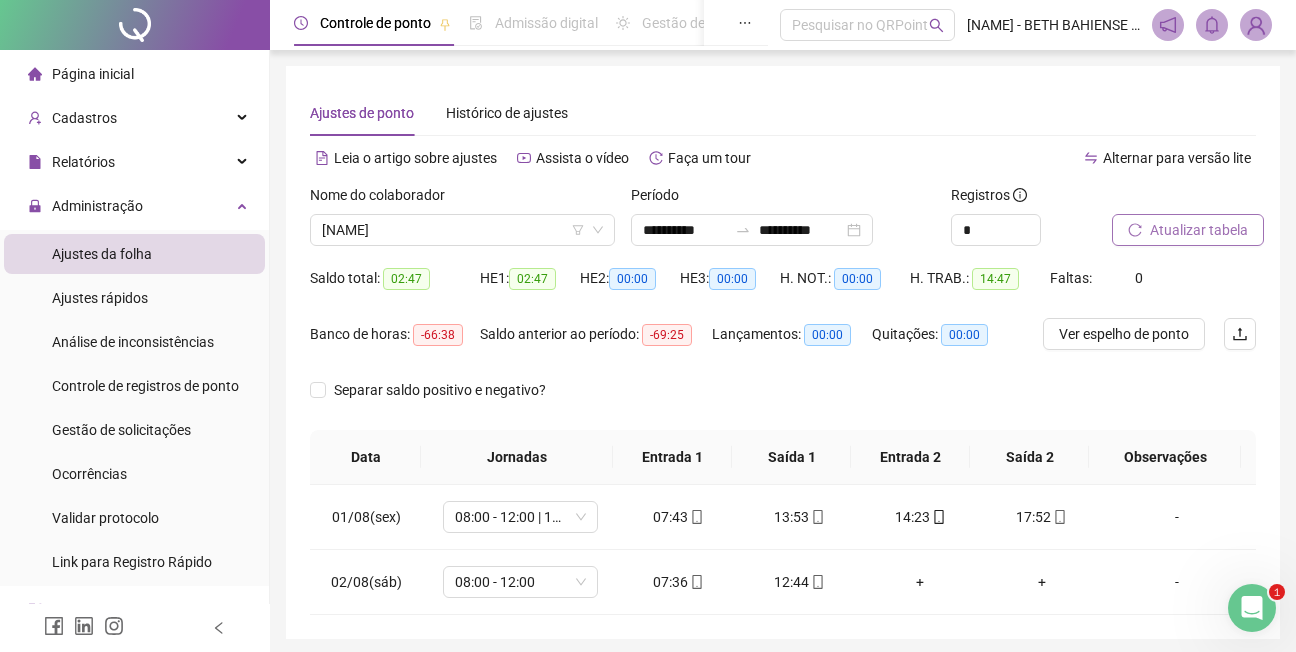 click on "Atualizar tabela" at bounding box center [1199, 230] 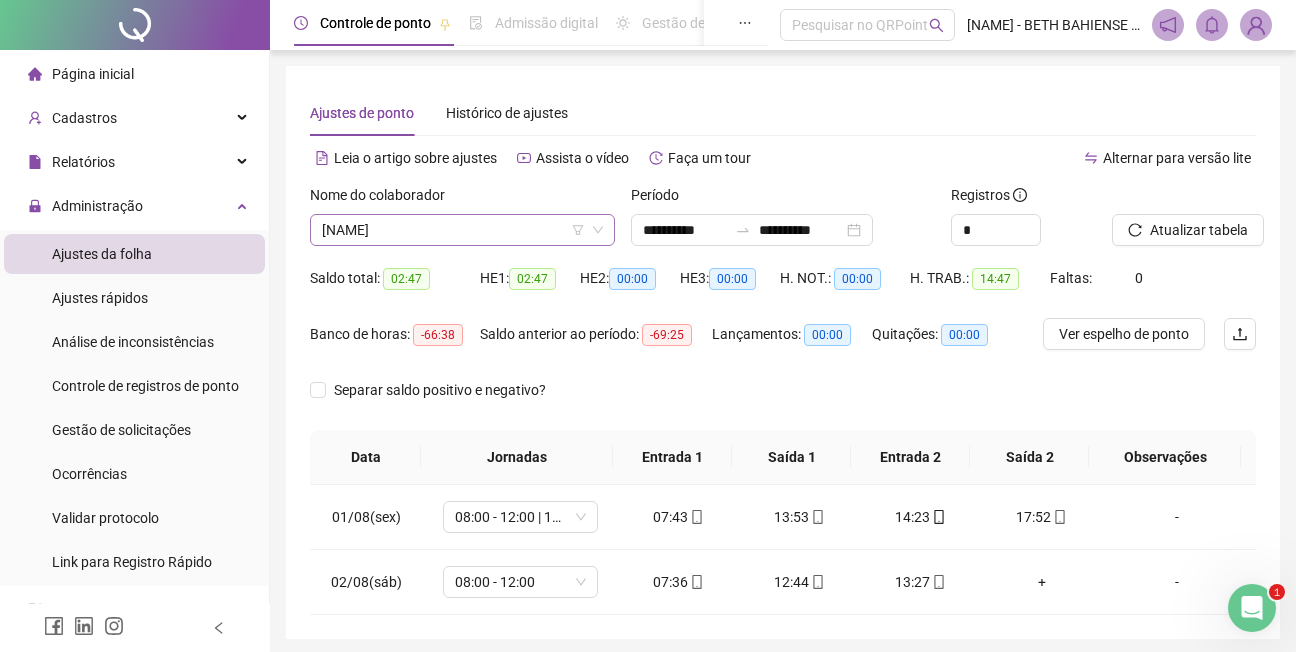 click 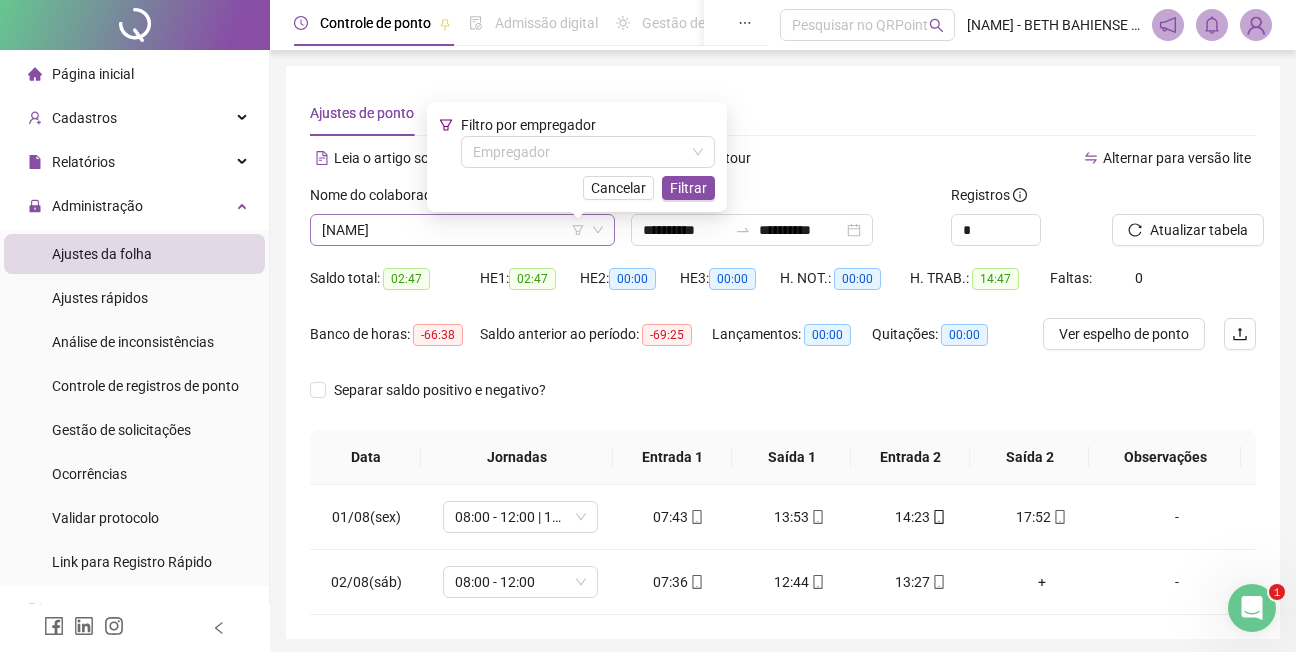 click on "[NAME]" at bounding box center (462, 230) 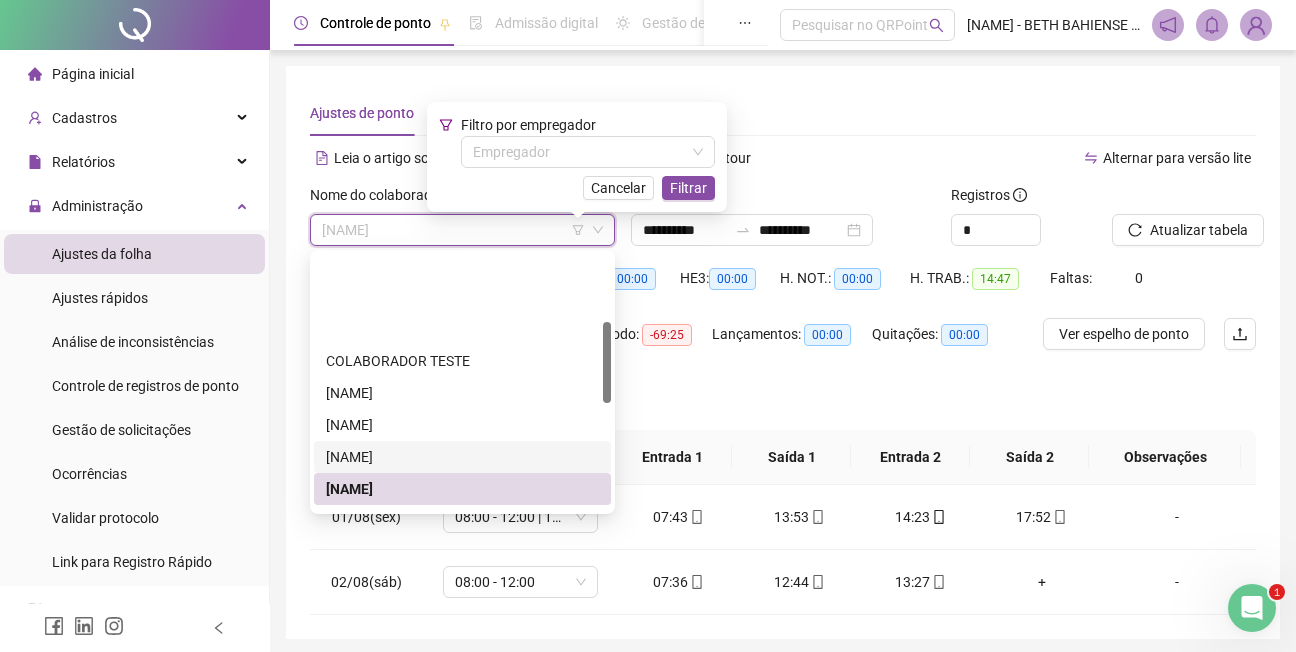 scroll, scrollTop: 0, scrollLeft: 0, axis: both 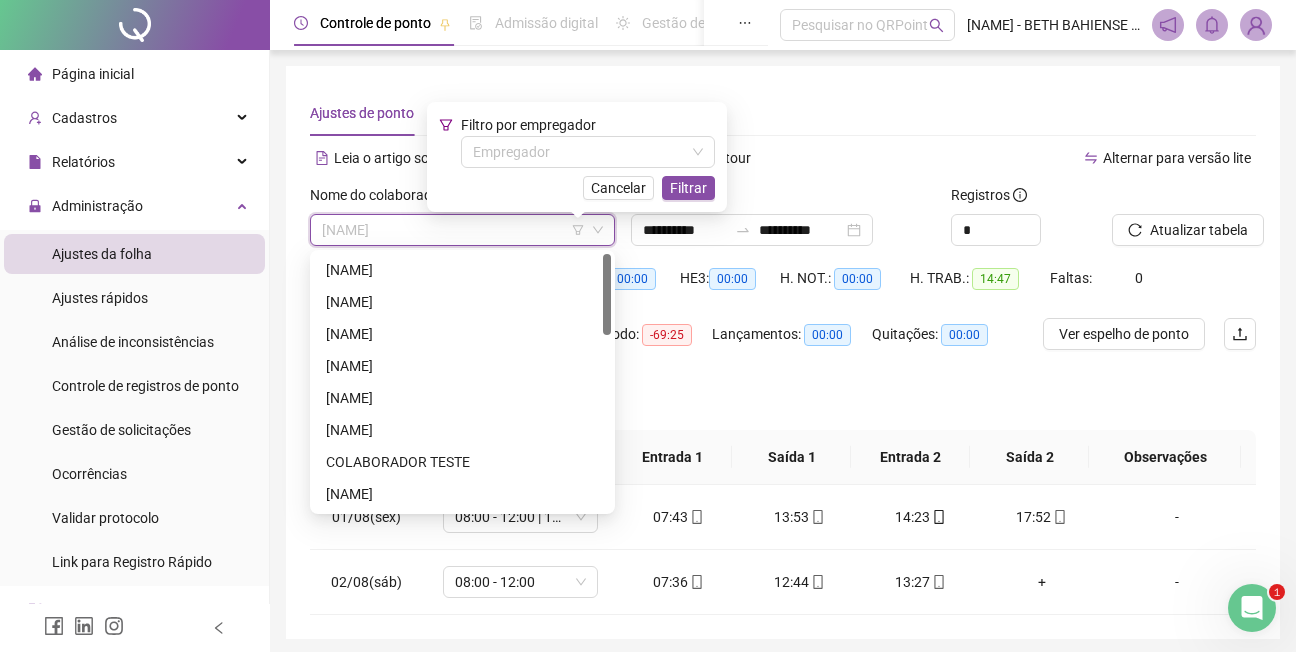 drag, startPoint x: 608, startPoint y: 369, endPoint x: 613, endPoint y: 256, distance: 113.110565 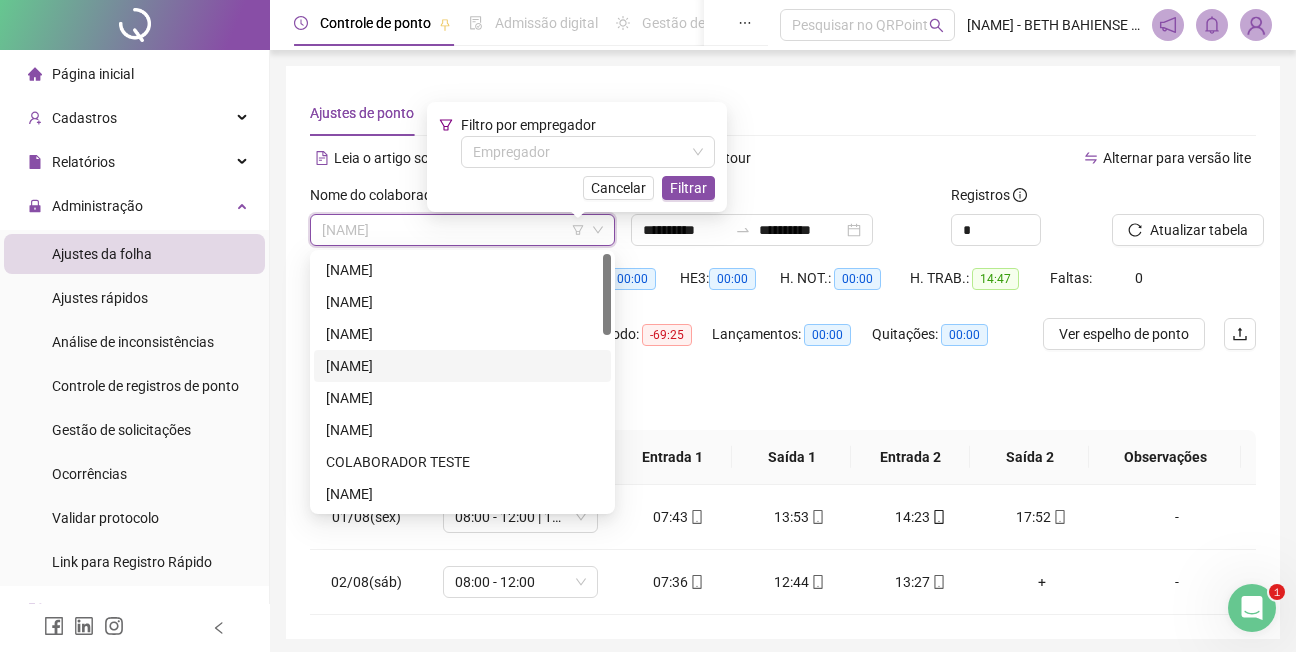 click on "[NAME]" at bounding box center [462, 366] 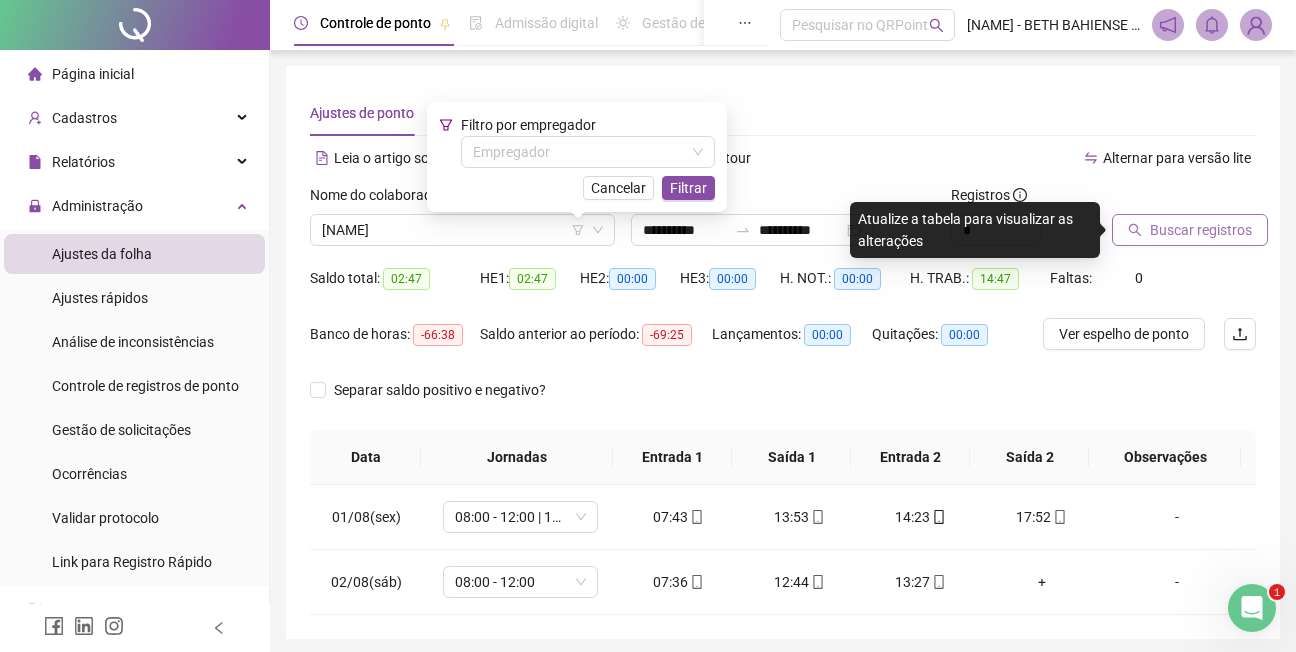click on "Buscar registros" at bounding box center [1201, 230] 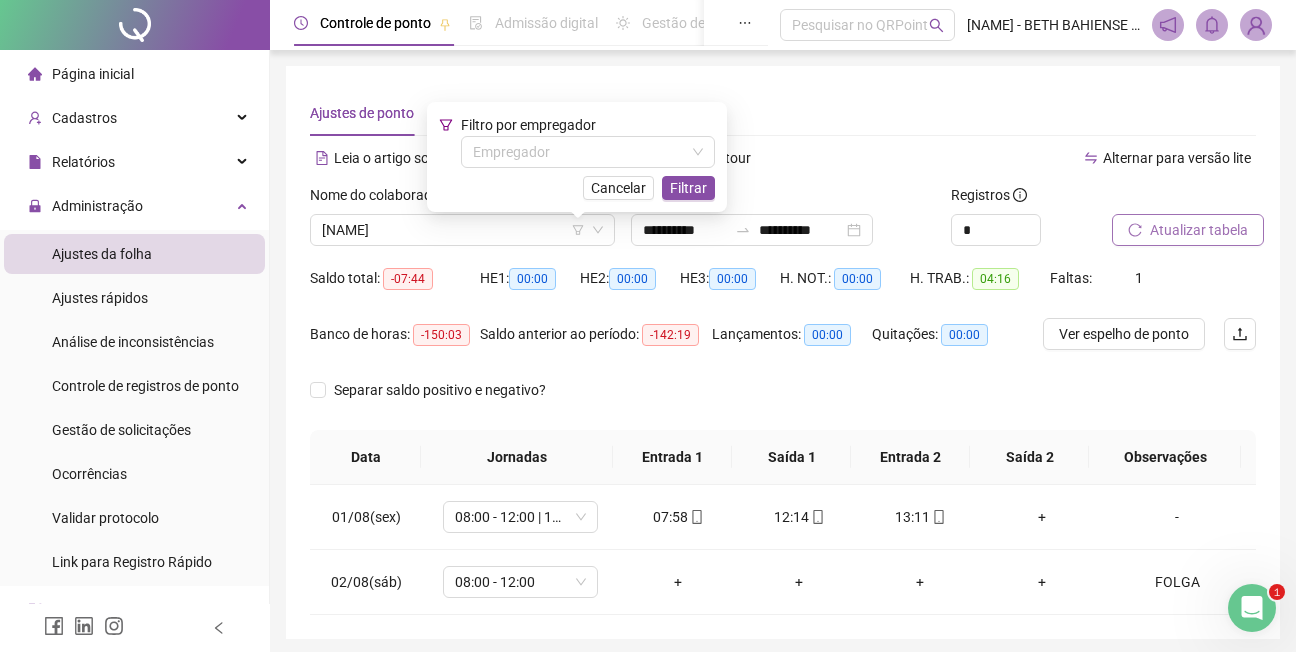 click on "Atualizar tabela" at bounding box center (1199, 230) 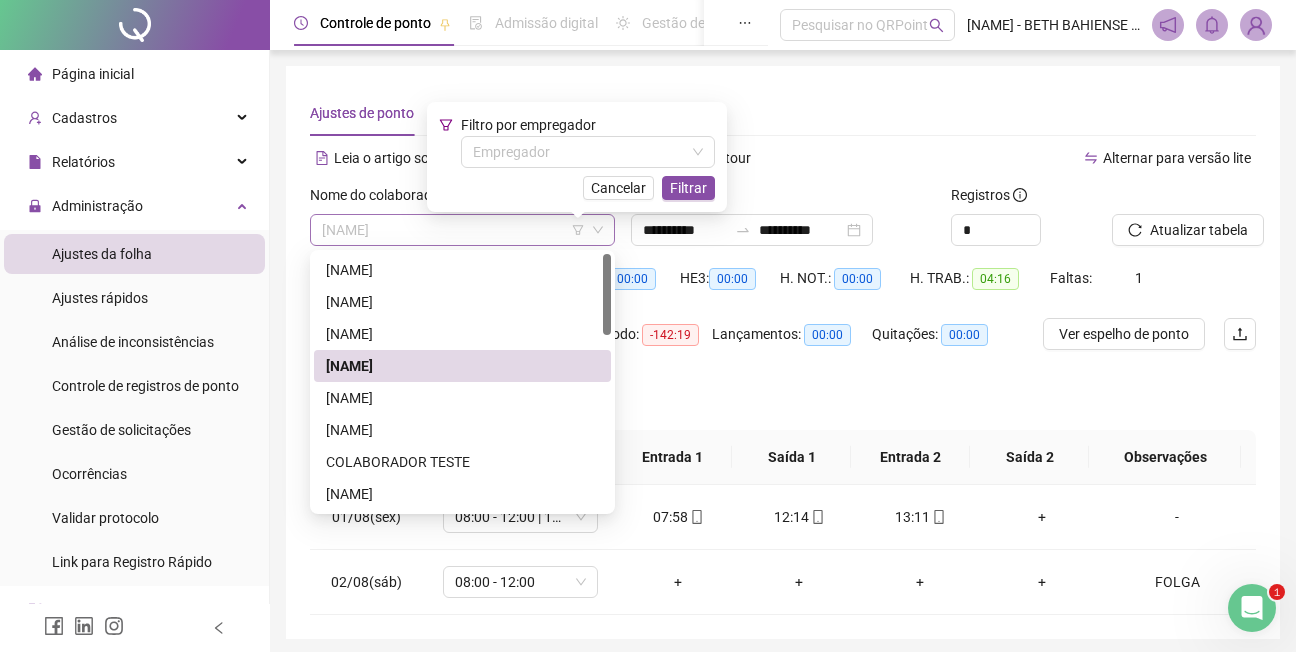 click on "[NAME]" at bounding box center (462, 230) 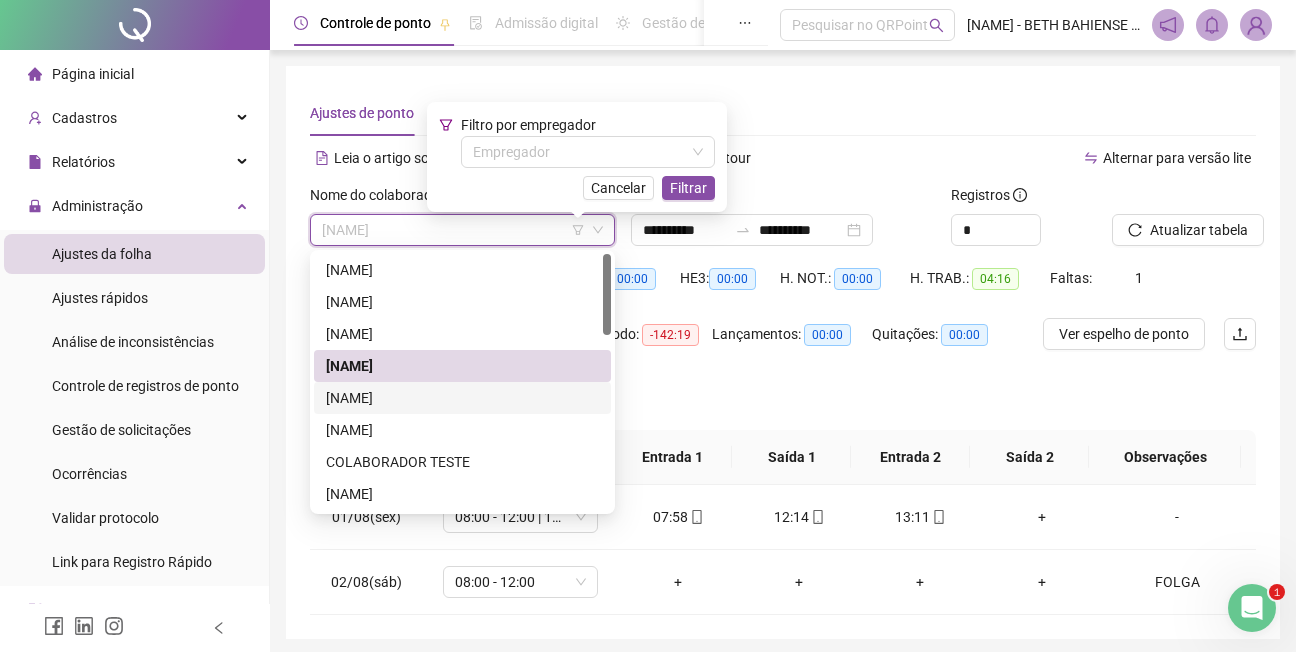 click on "[NAME]" at bounding box center (462, 398) 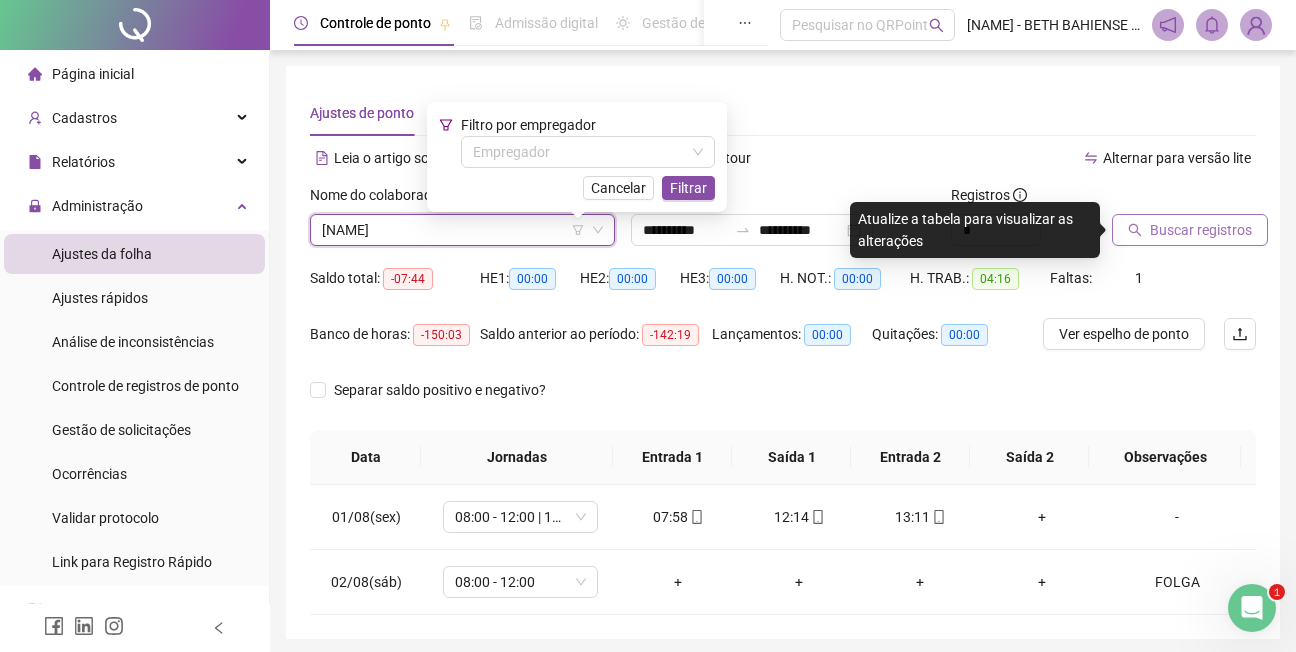 click on "Buscar registros" at bounding box center [1201, 230] 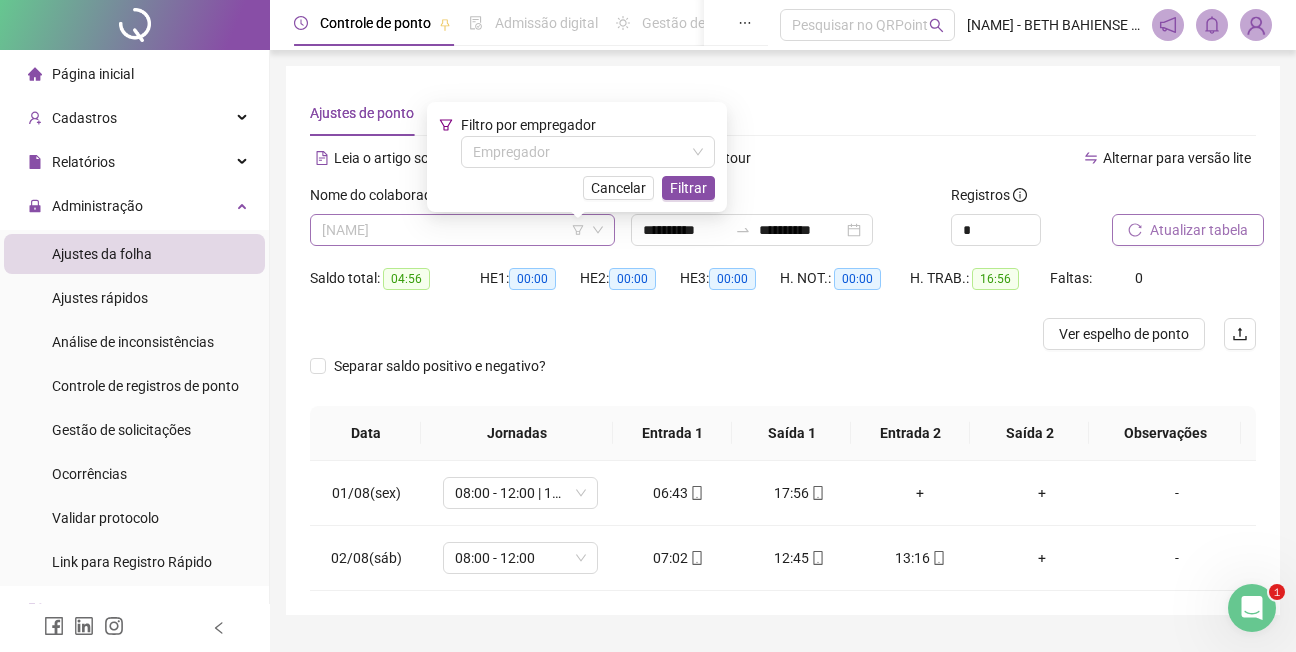 click on "[NAME]" at bounding box center (462, 230) 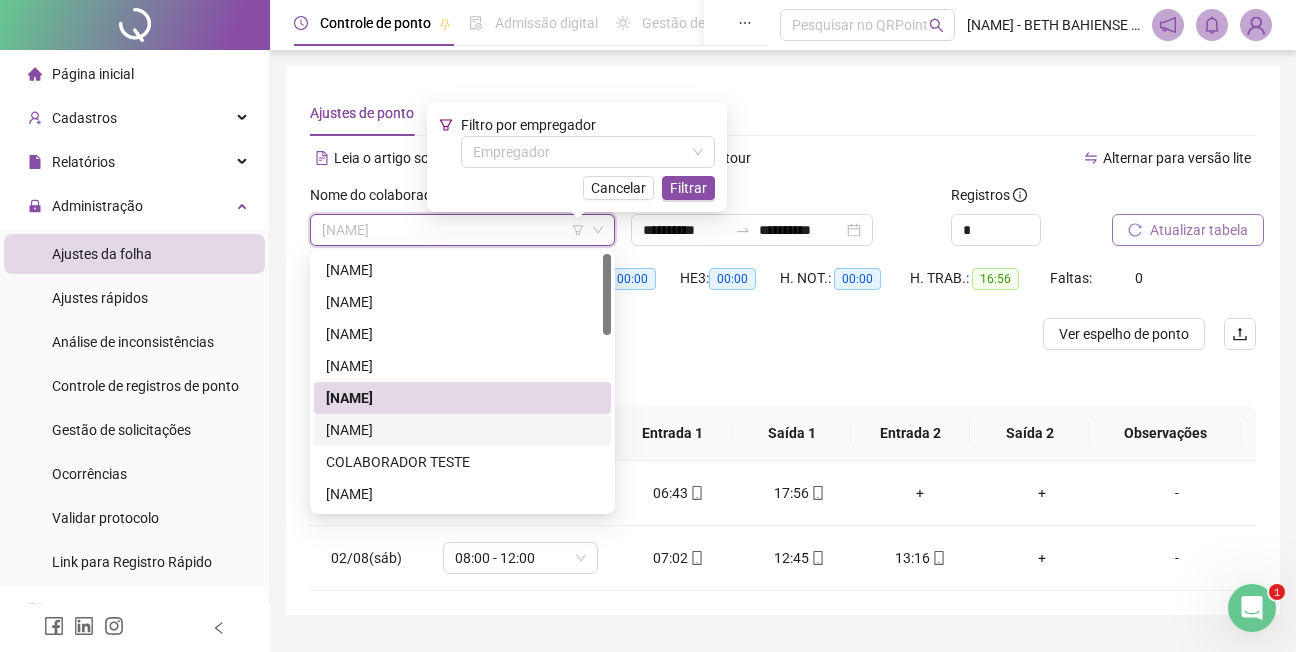click on "[NAME]" at bounding box center (462, 430) 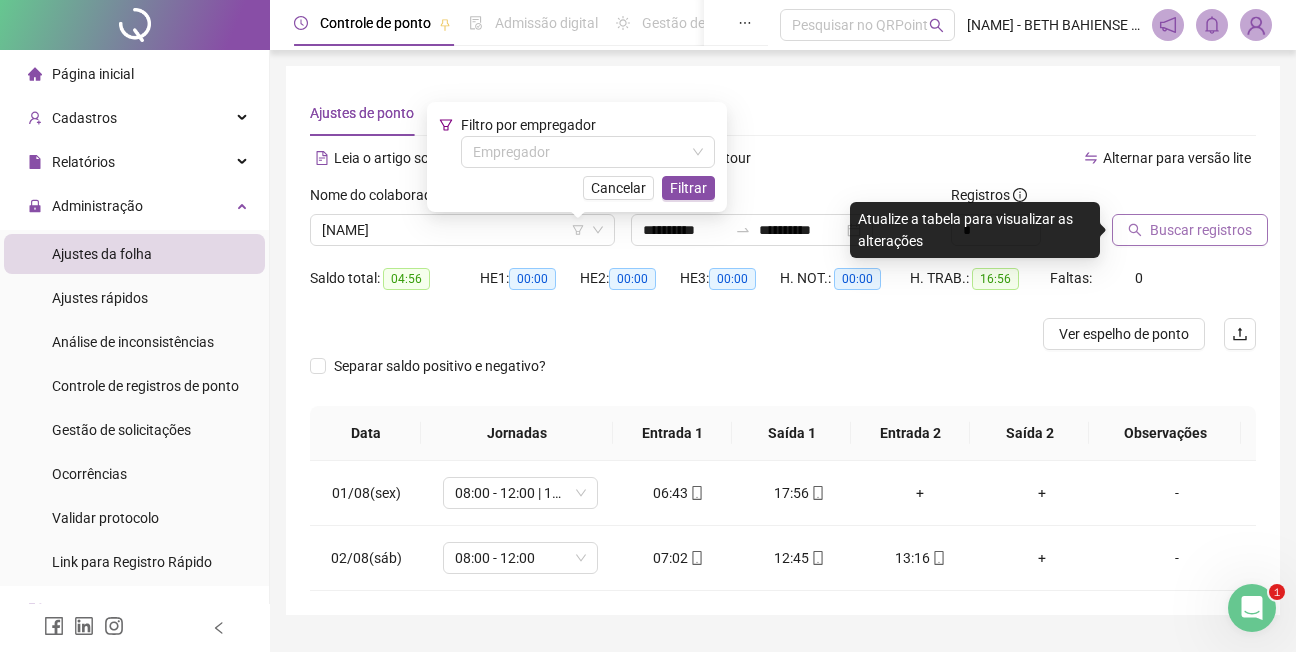 click on "Buscar registros" at bounding box center [1201, 230] 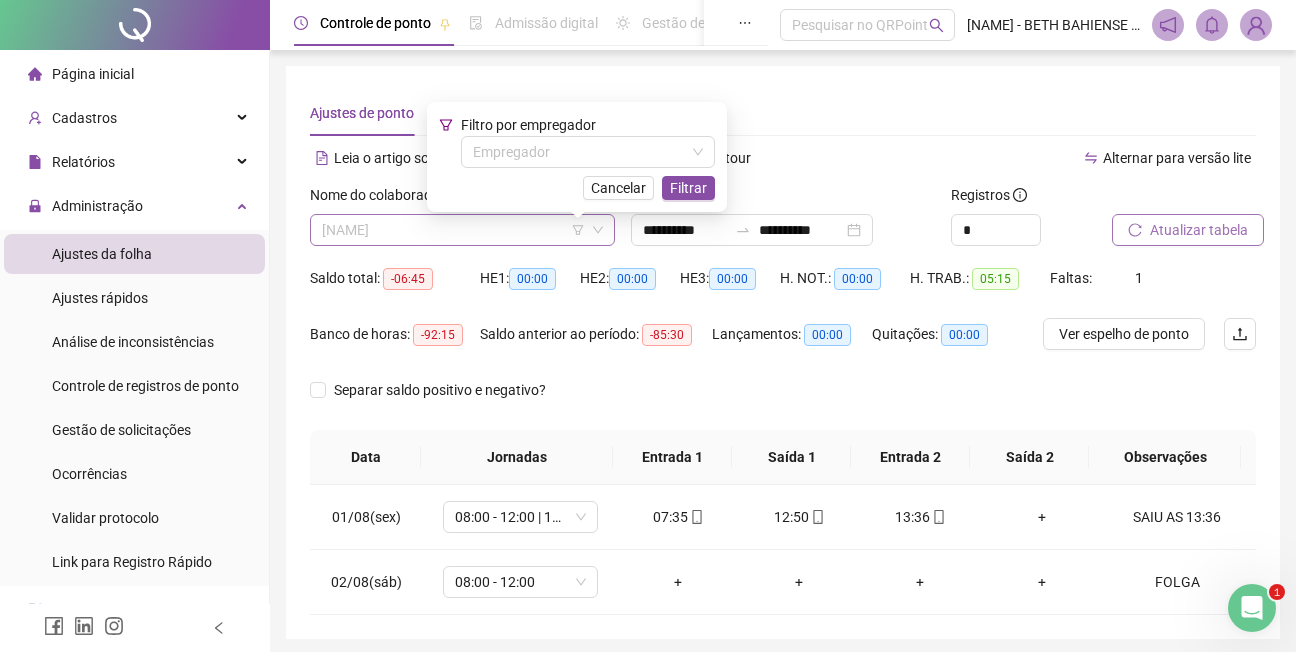 click on "[NAME]" at bounding box center (462, 230) 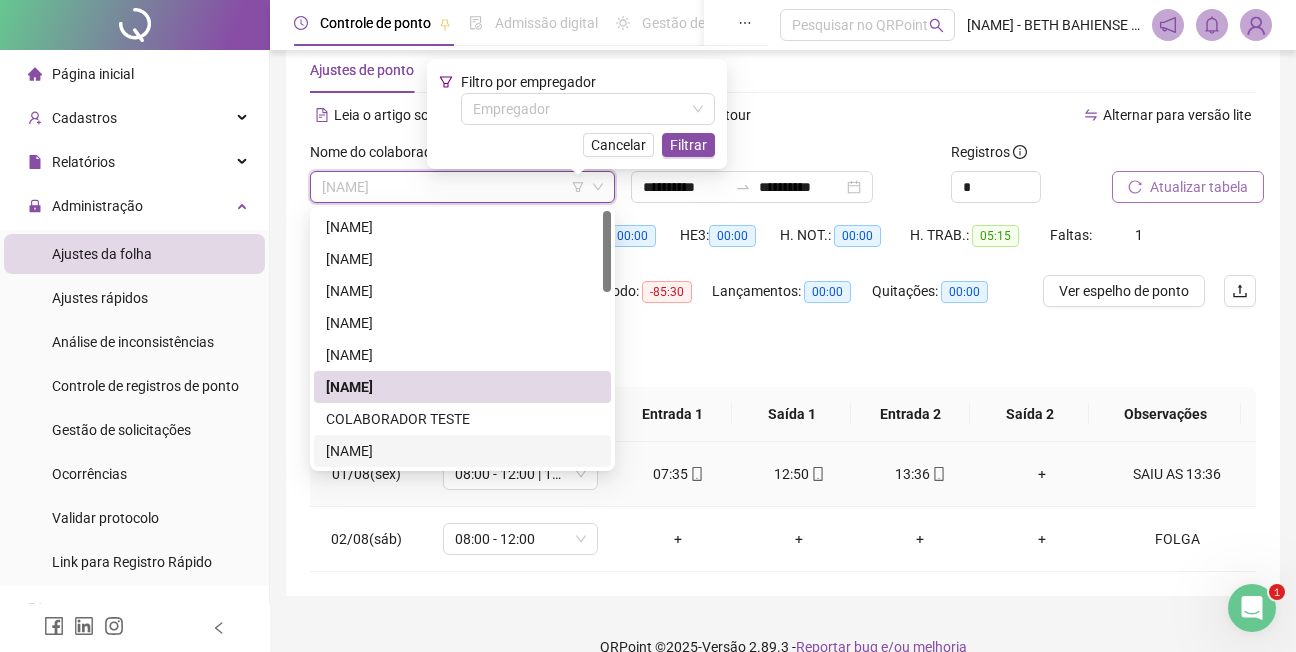 scroll, scrollTop: 73, scrollLeft: 0, axis: vertical 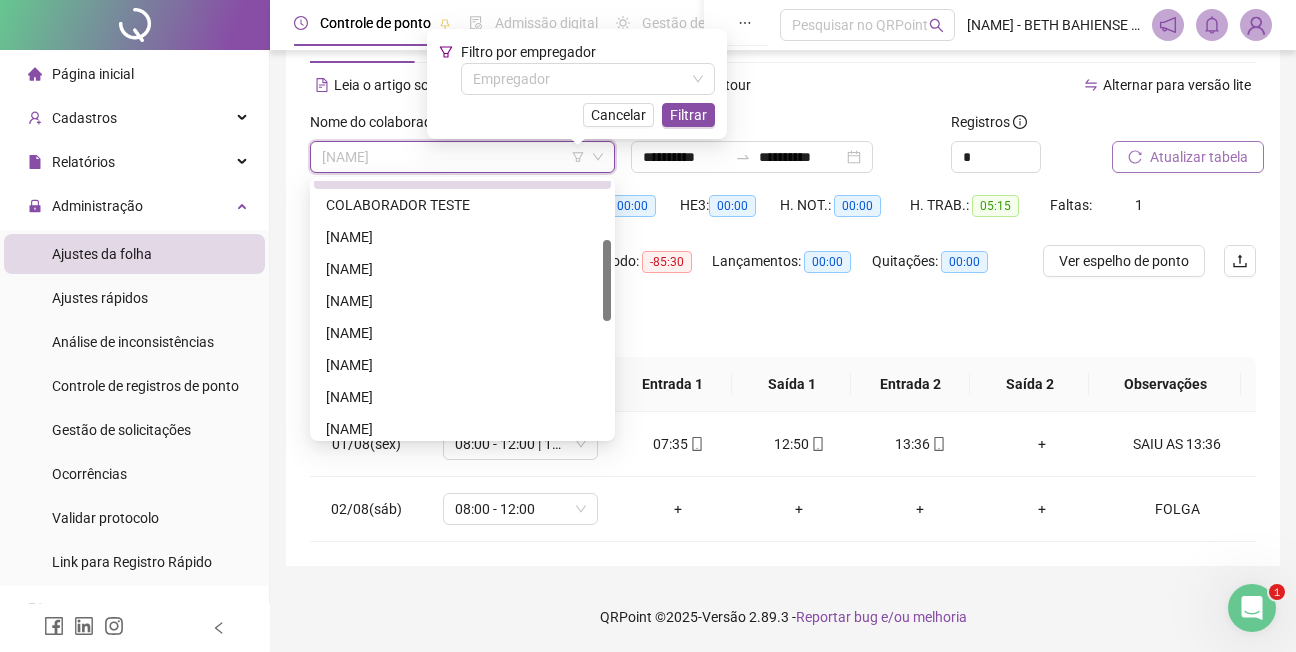 drag, startPoint x: 607, startPoint y: 250, endPoint x: 371, endPoint y: 292, distance: 239.70816 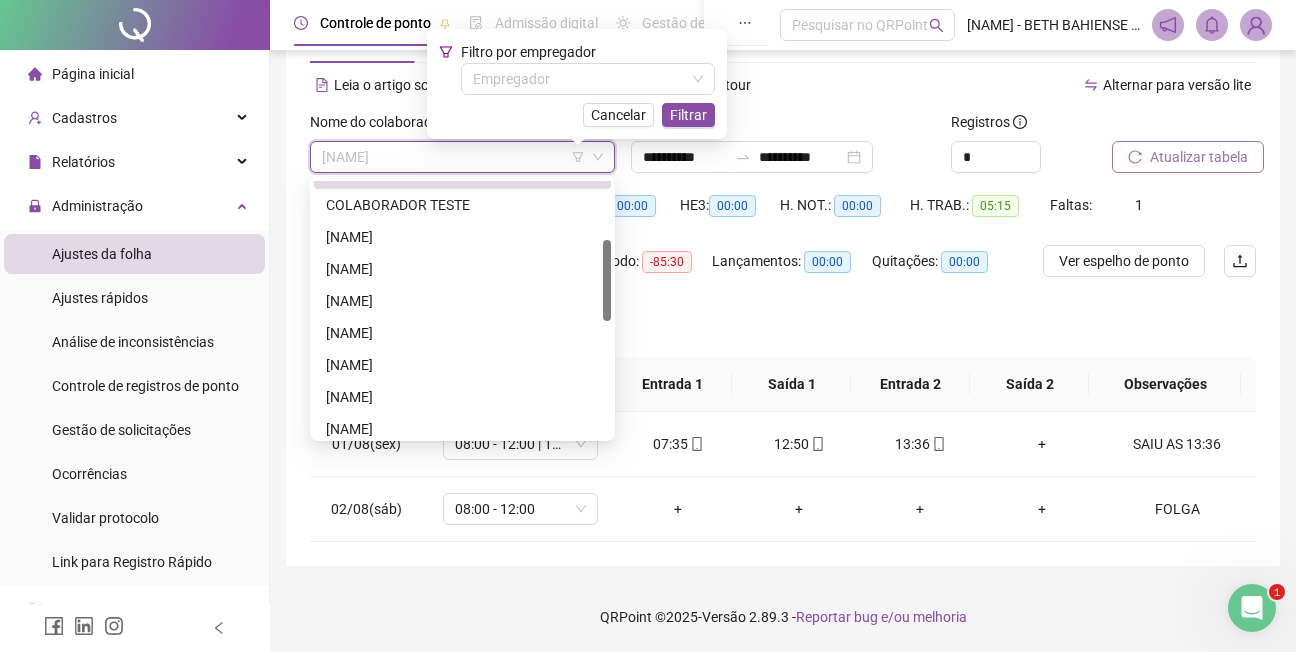 click on "[NAME] [NAME] [NAME] [NAME] [NAME] [NAME] [NAME] [NAME] [NAME] [NAME]" at bounding box center [462, 309] 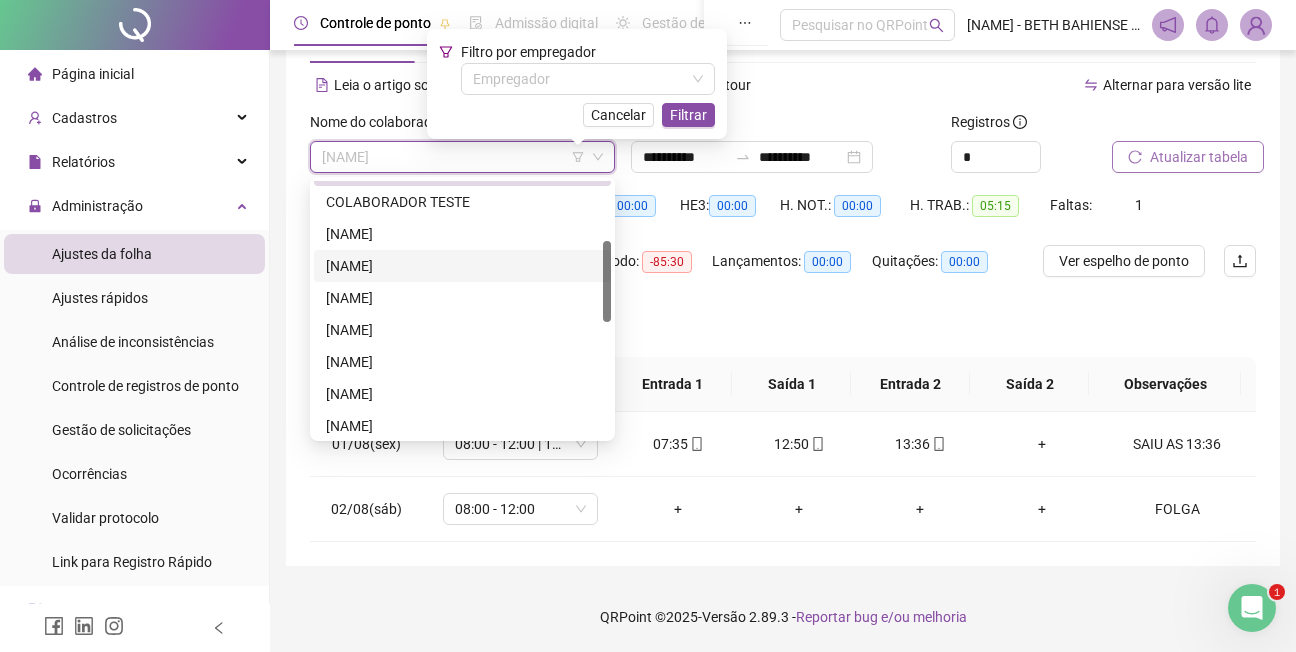 click on "[NAME]" at bounding box center [462, 266] 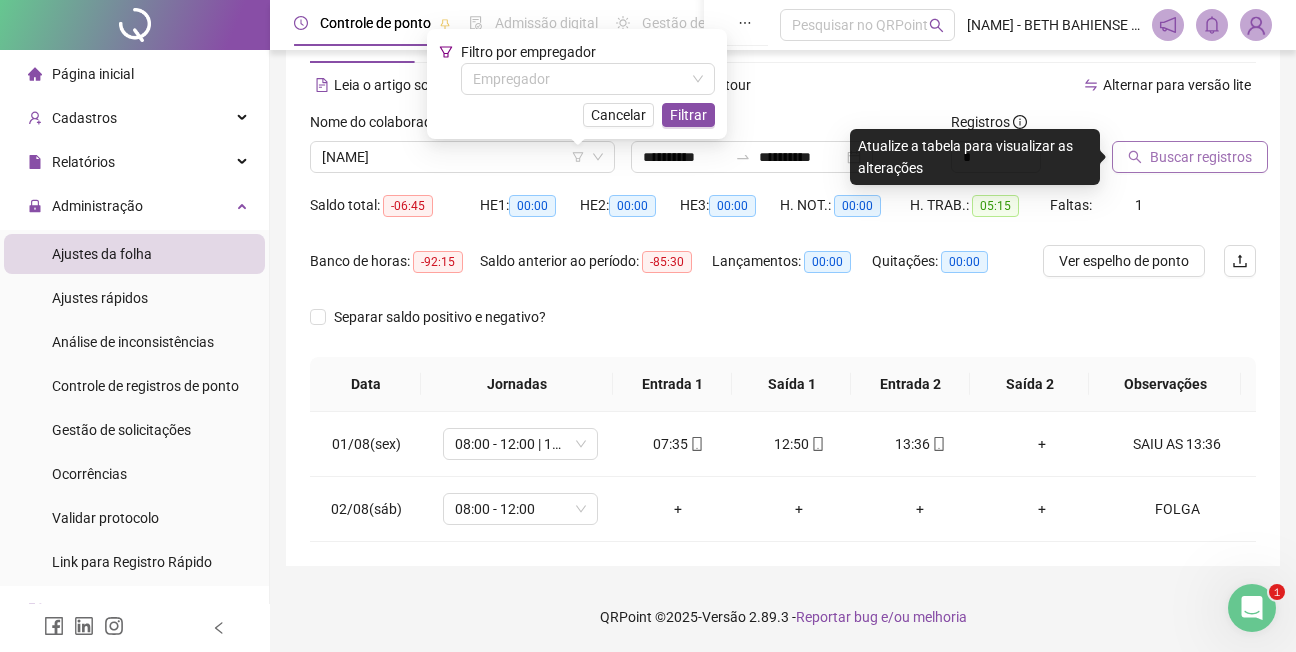 click on "Buscar registros" at bounding box center [1201, 157] 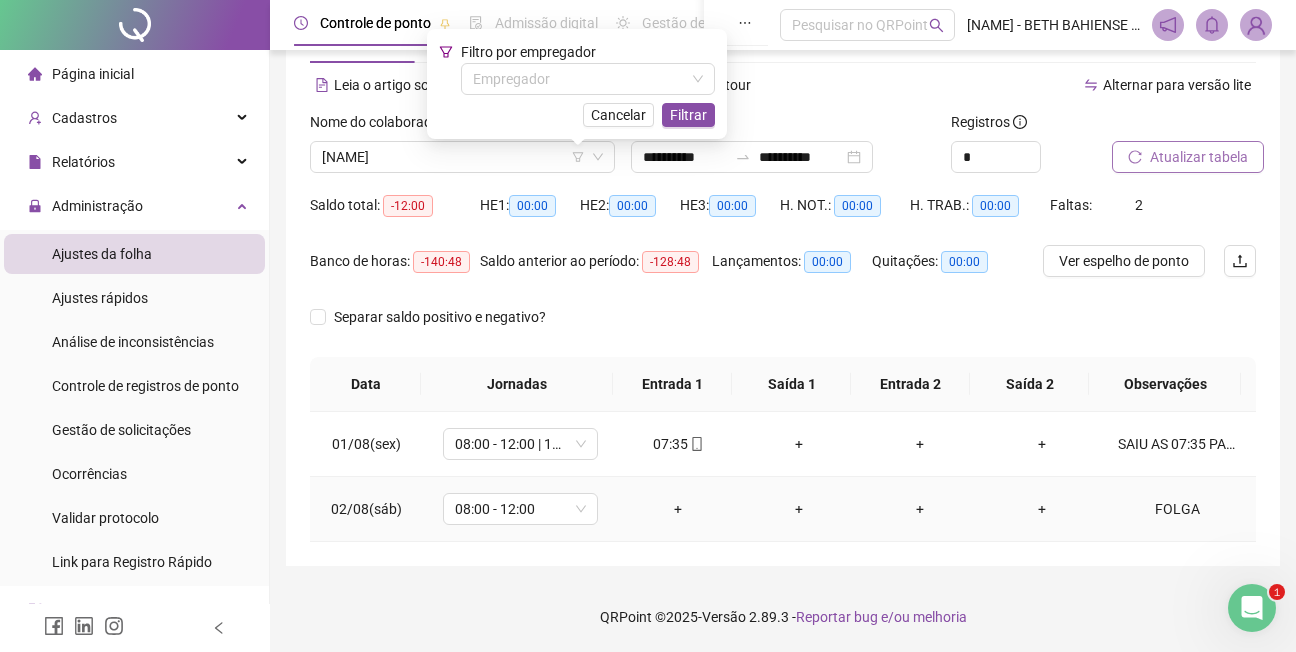 click on "FOLGA" at bounding box center (1177, 509) 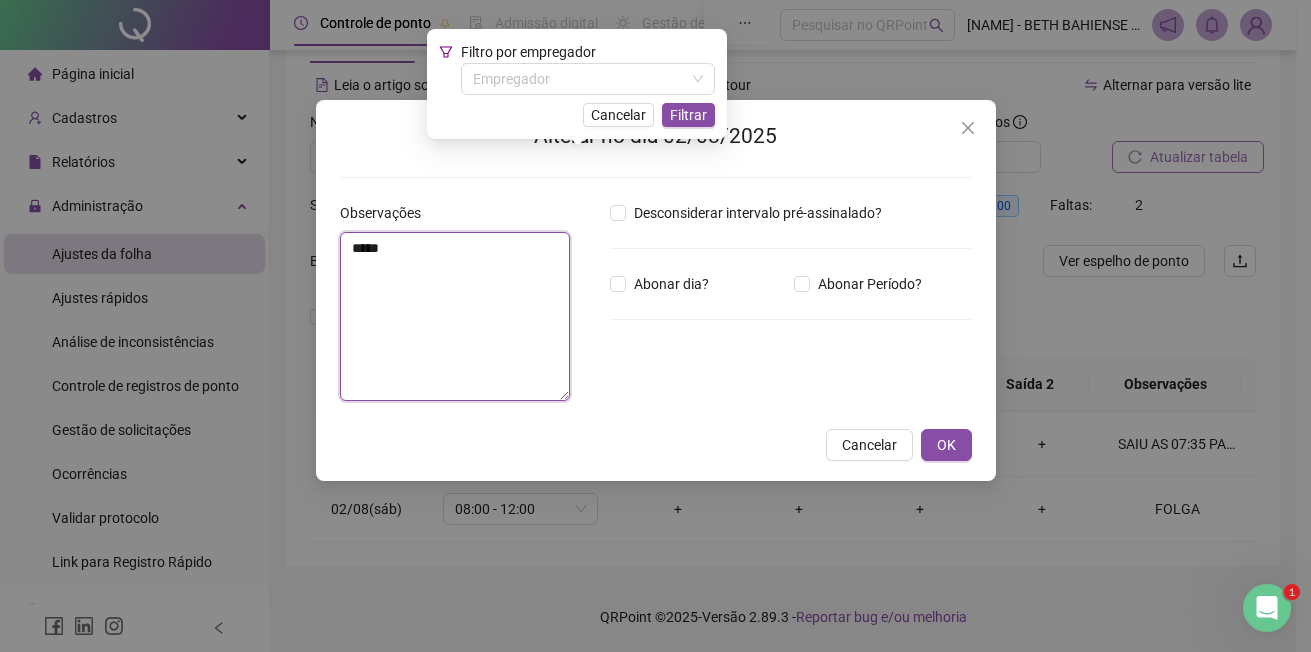 click on "*****" at bounding box center (455, 316) 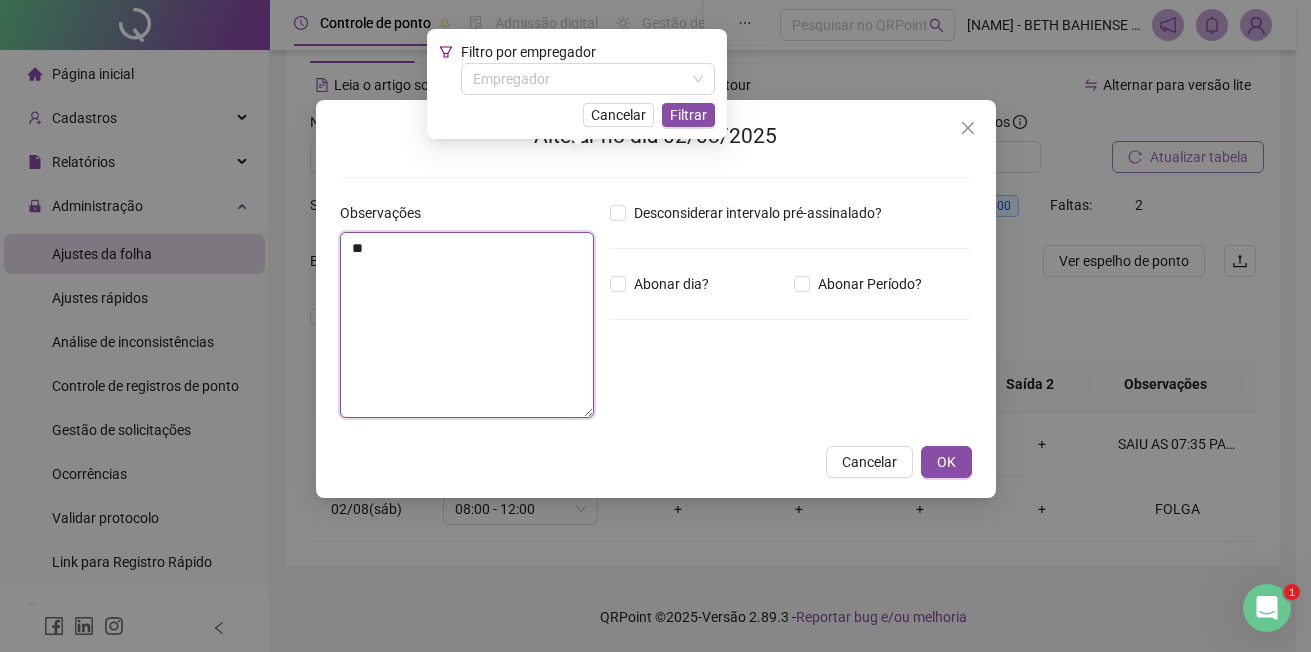 type on "*" 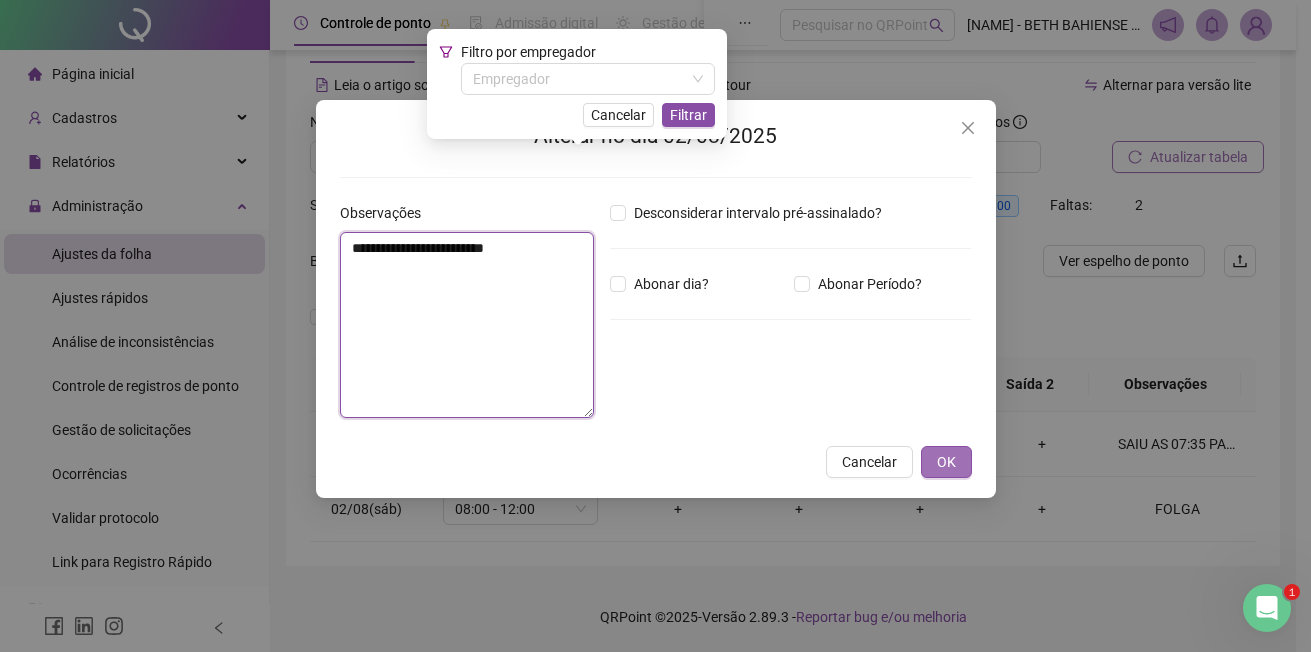type on "**********" 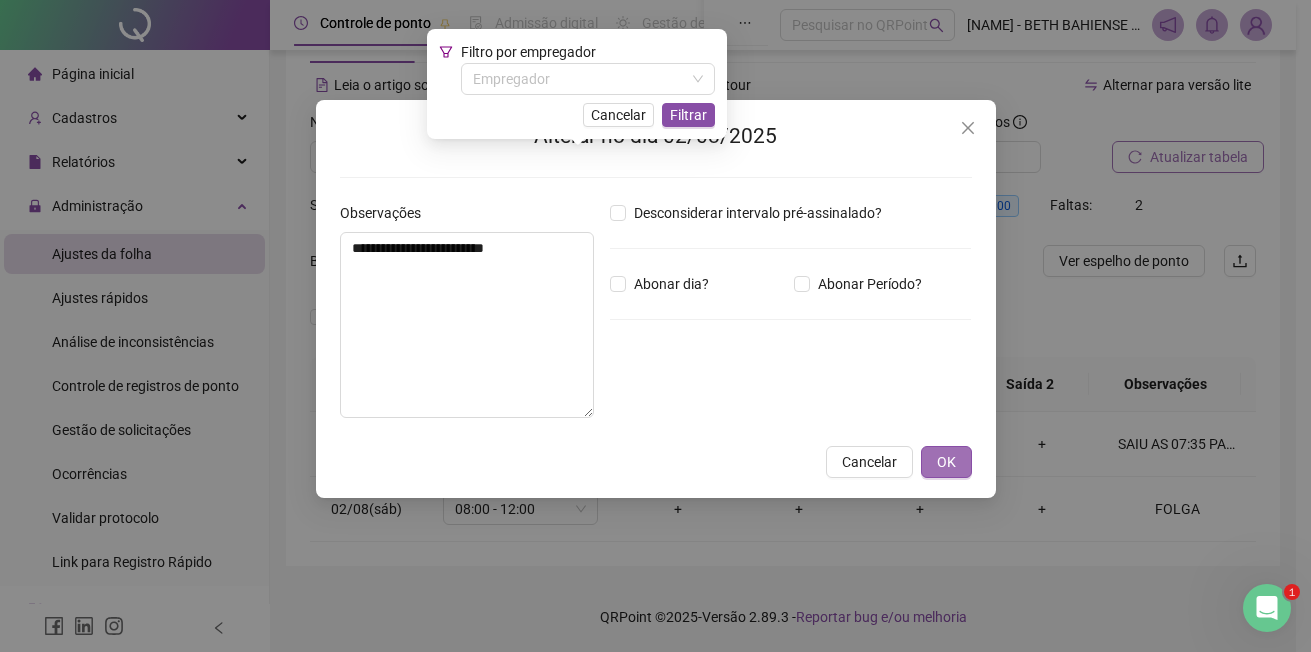 click on "OK" at bounding box center (946, 462) 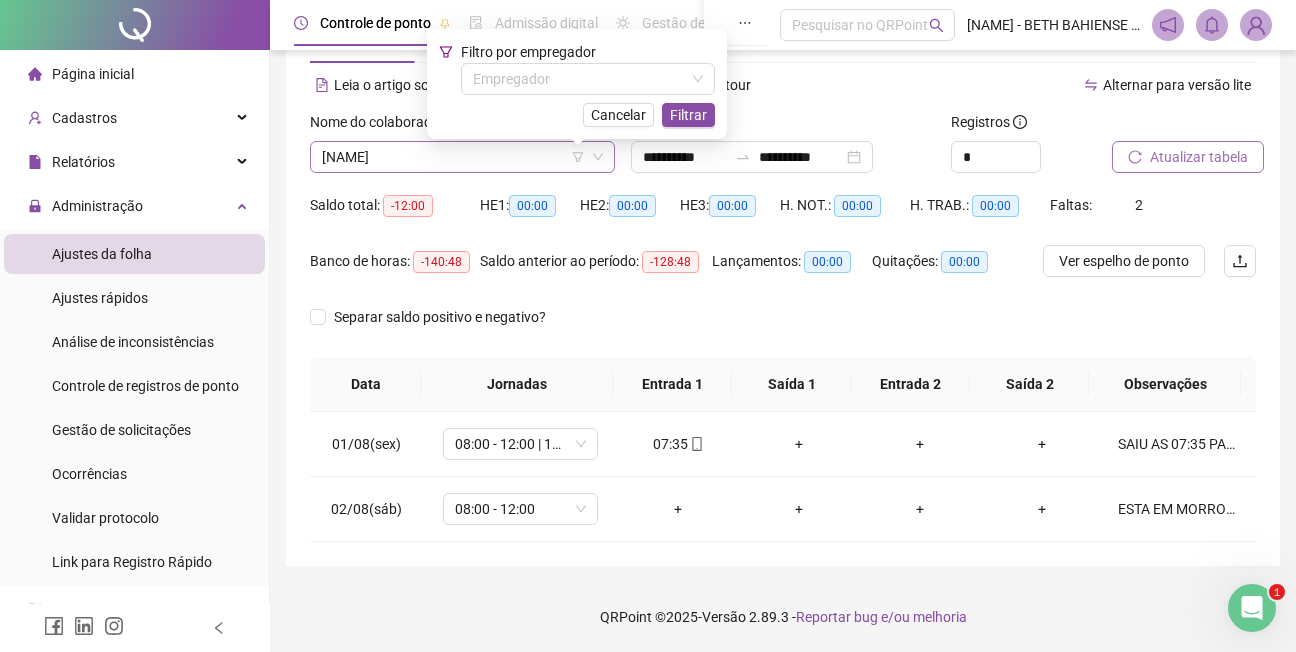 click on "[NAME]" at bounding box center [462, 157] 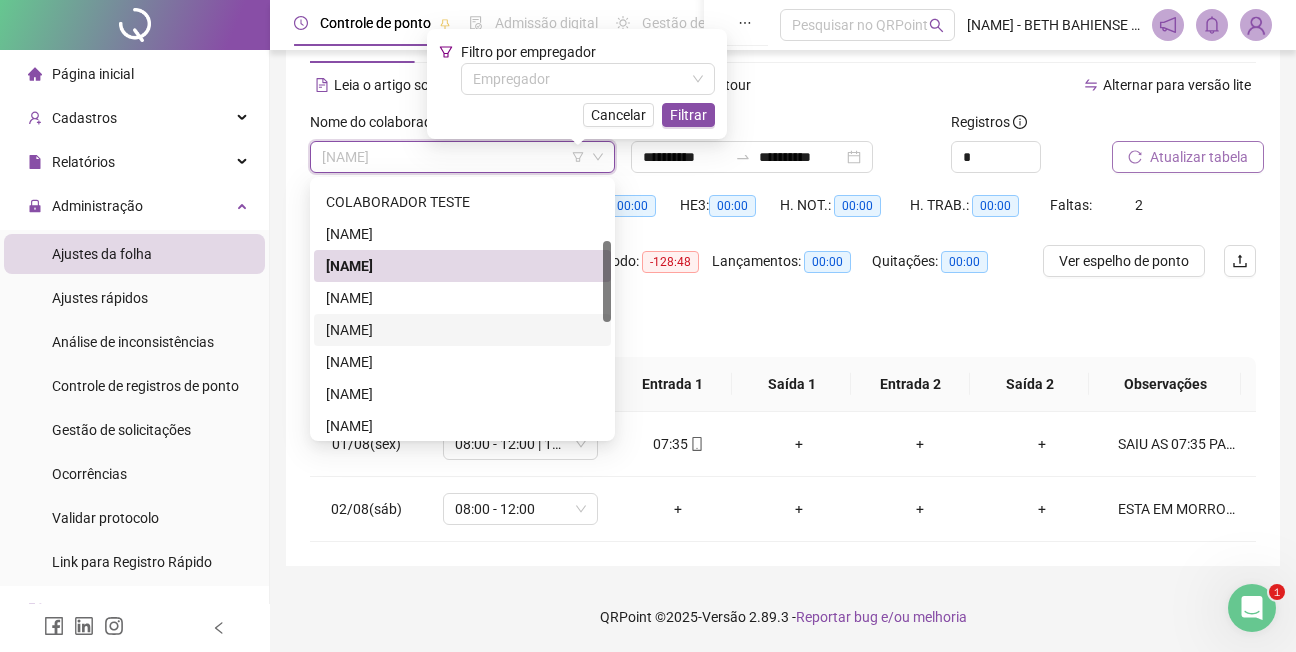 click on "[NAME]" at bounding box center [462, 330] 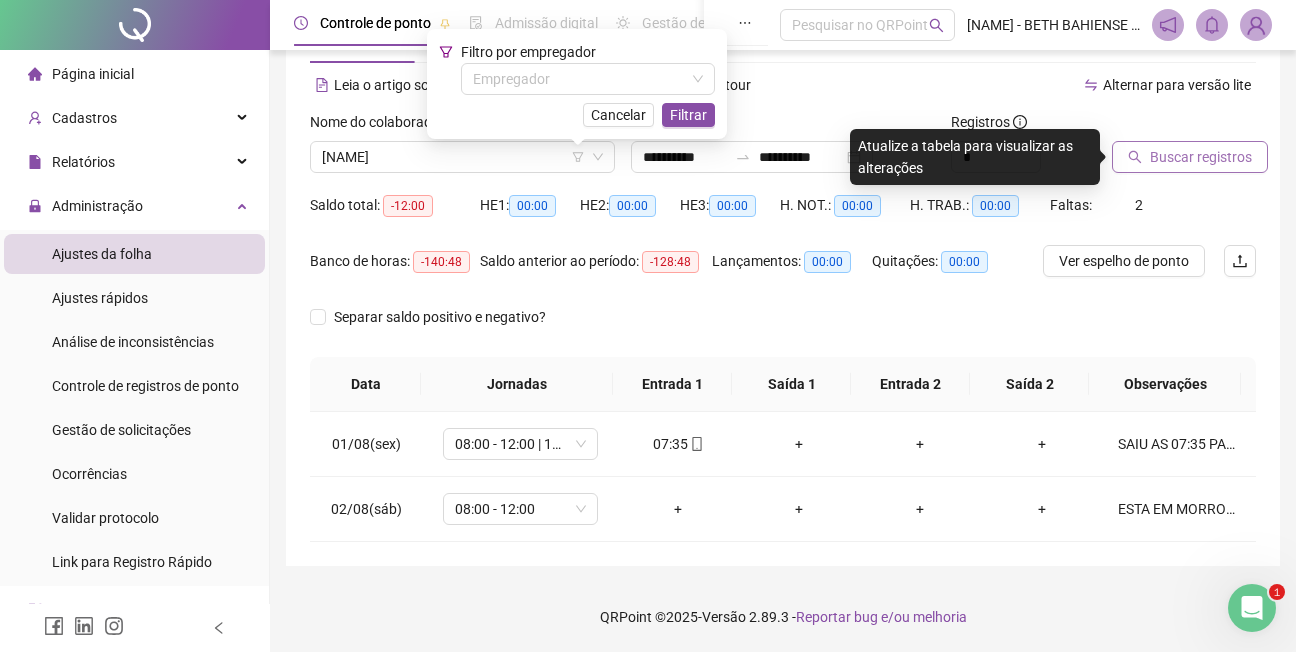 click on "Buscar registros" at bounding box center [1201, 157] 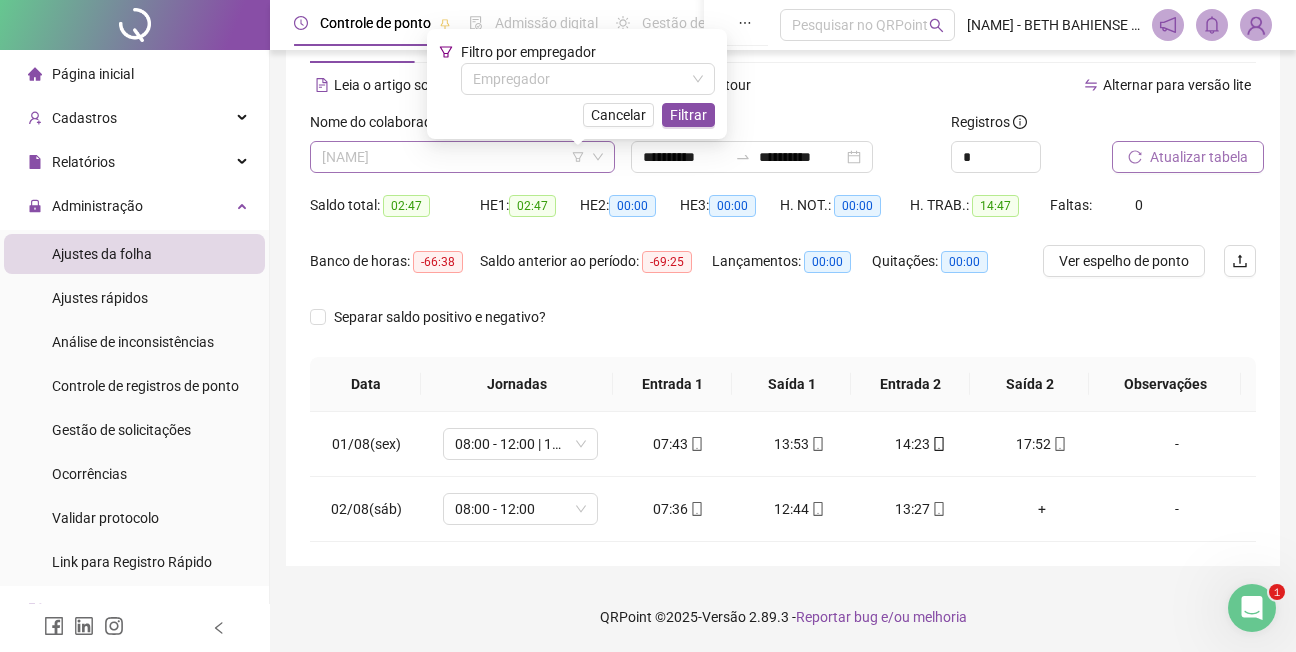 click on "[NAME]" at bounding box center [462, 157] 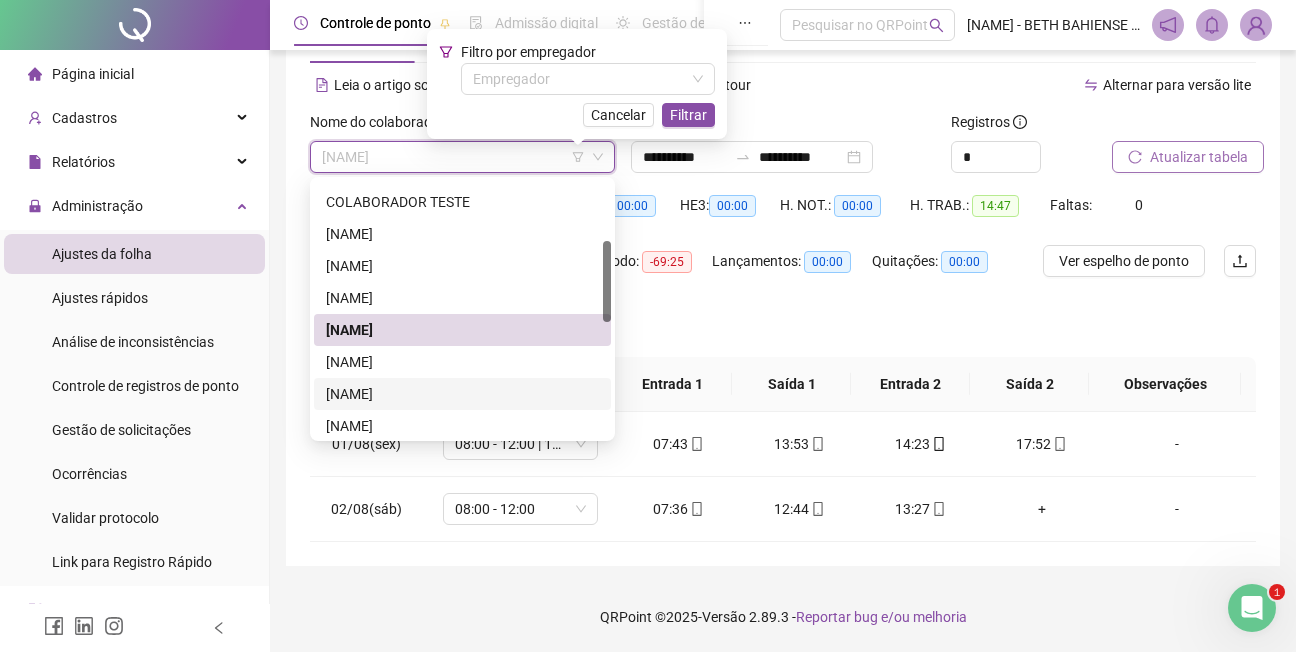 click on "[NAME]" at bounding box center (462, 394) 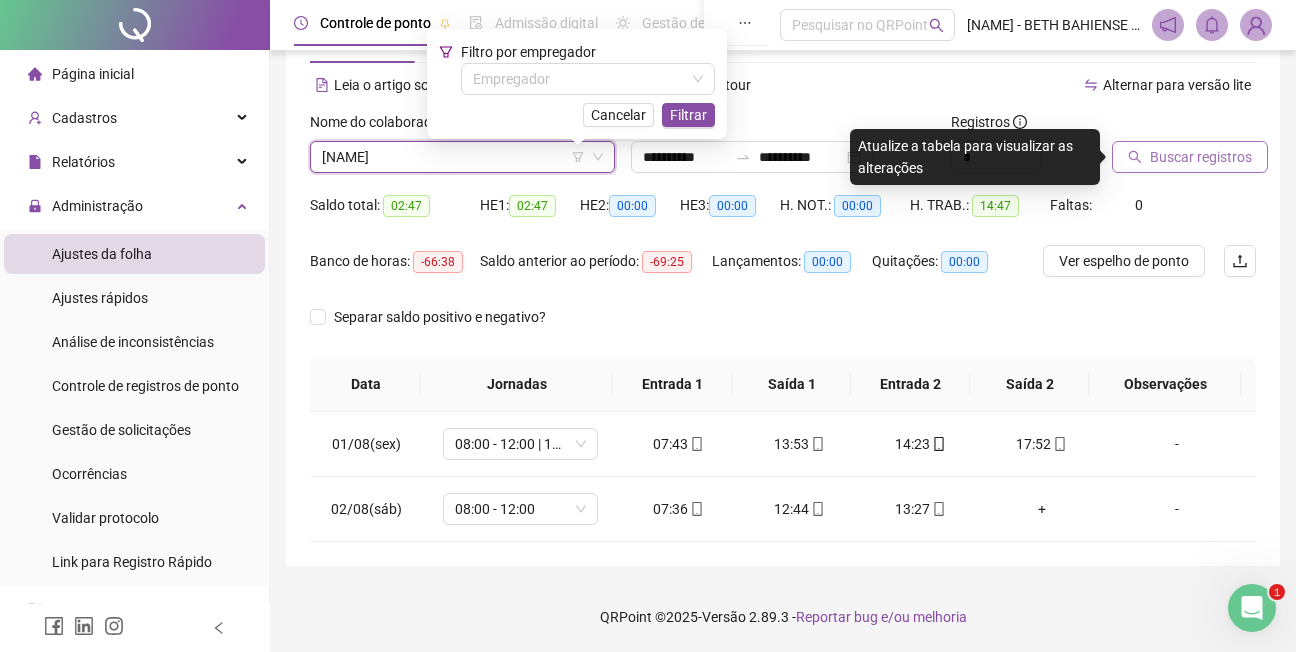 click on "Buscar registros" at bounding box center [1201, 157] 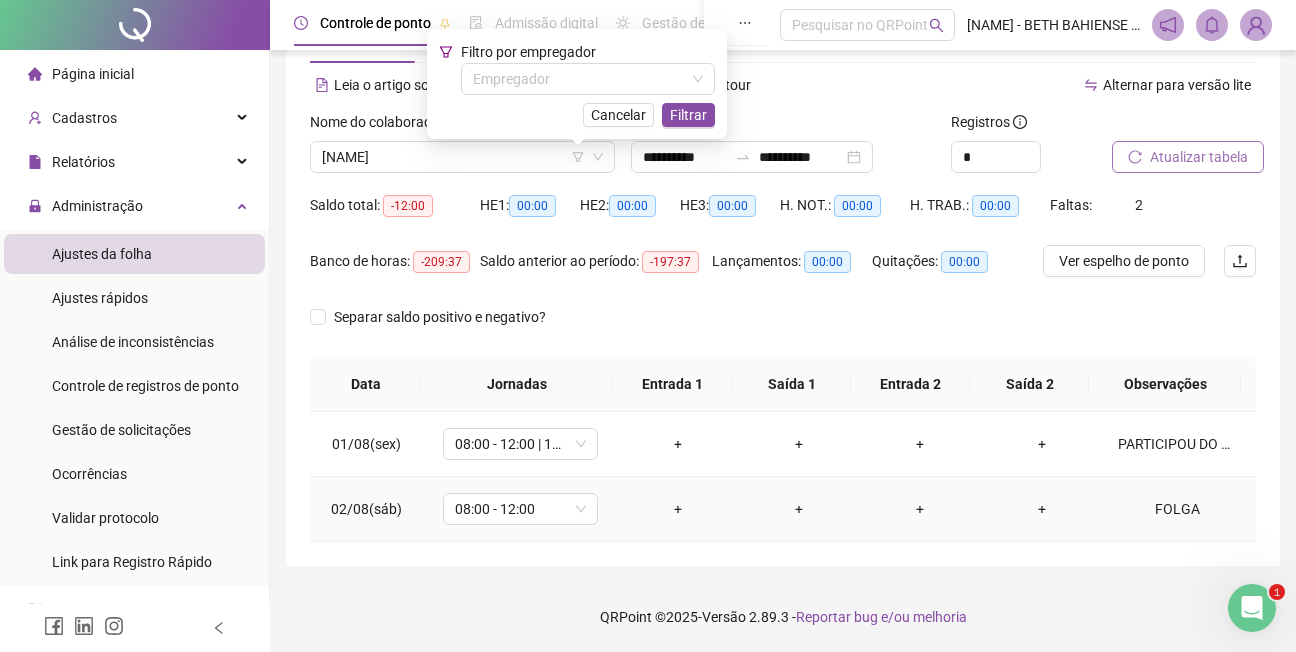 drag, startPoint x: 1165, startPoint y: 513, endPoint x: 944, endPoint y: 541, distance: 222.7667 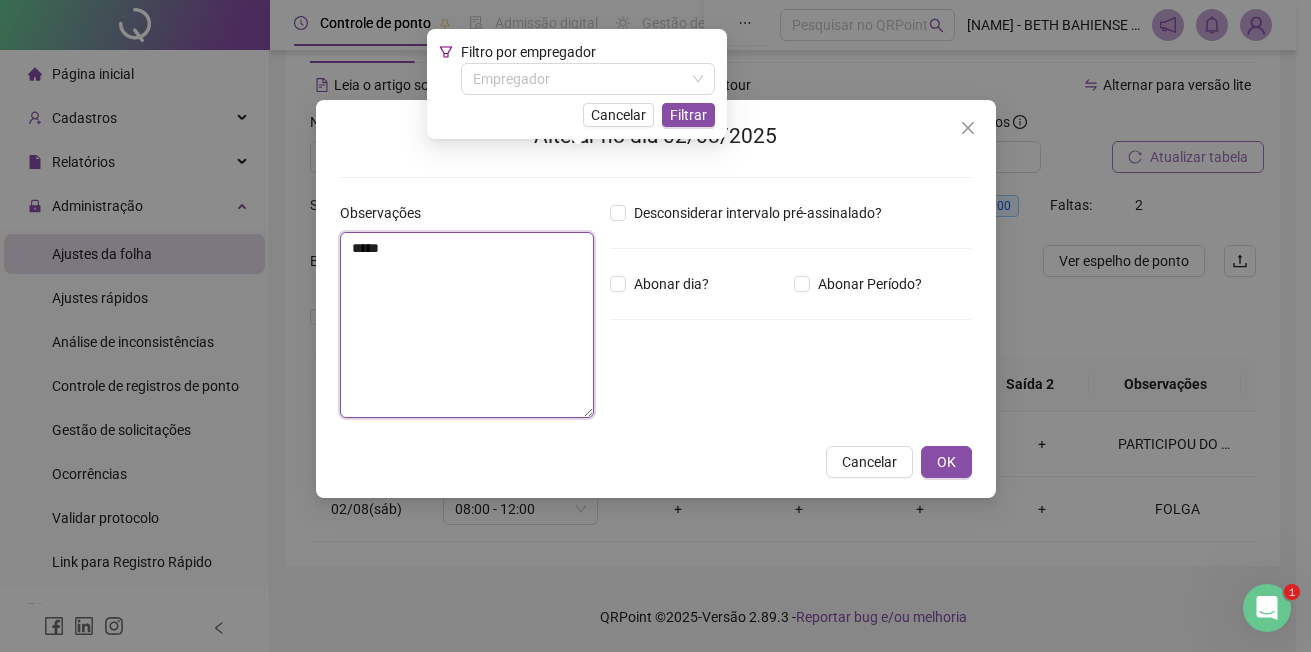 click on "*****" at bounding box center [467, 325] 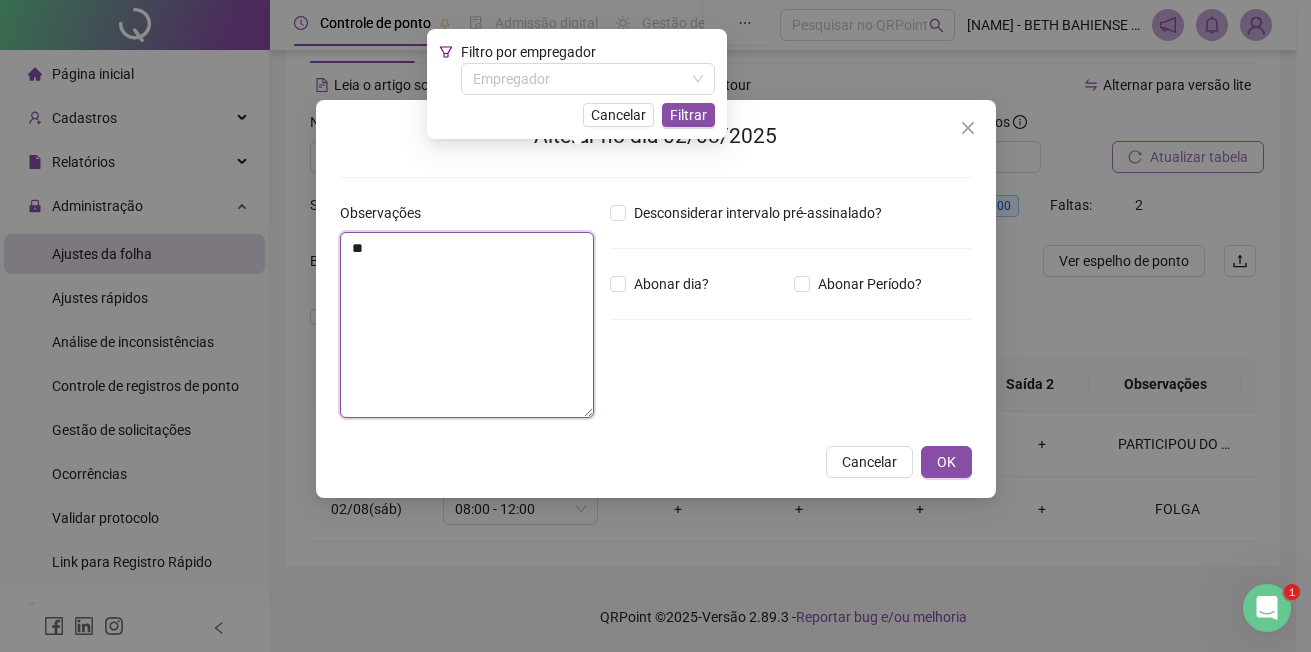 type on "*" 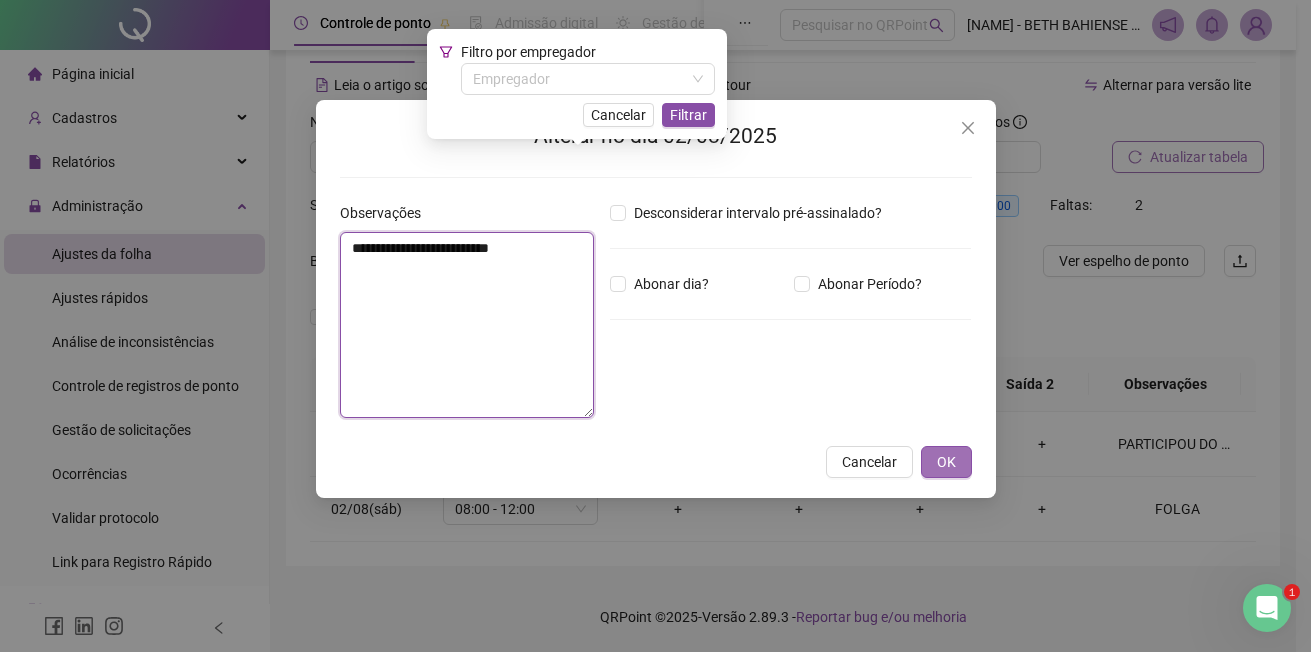 type on "**********" 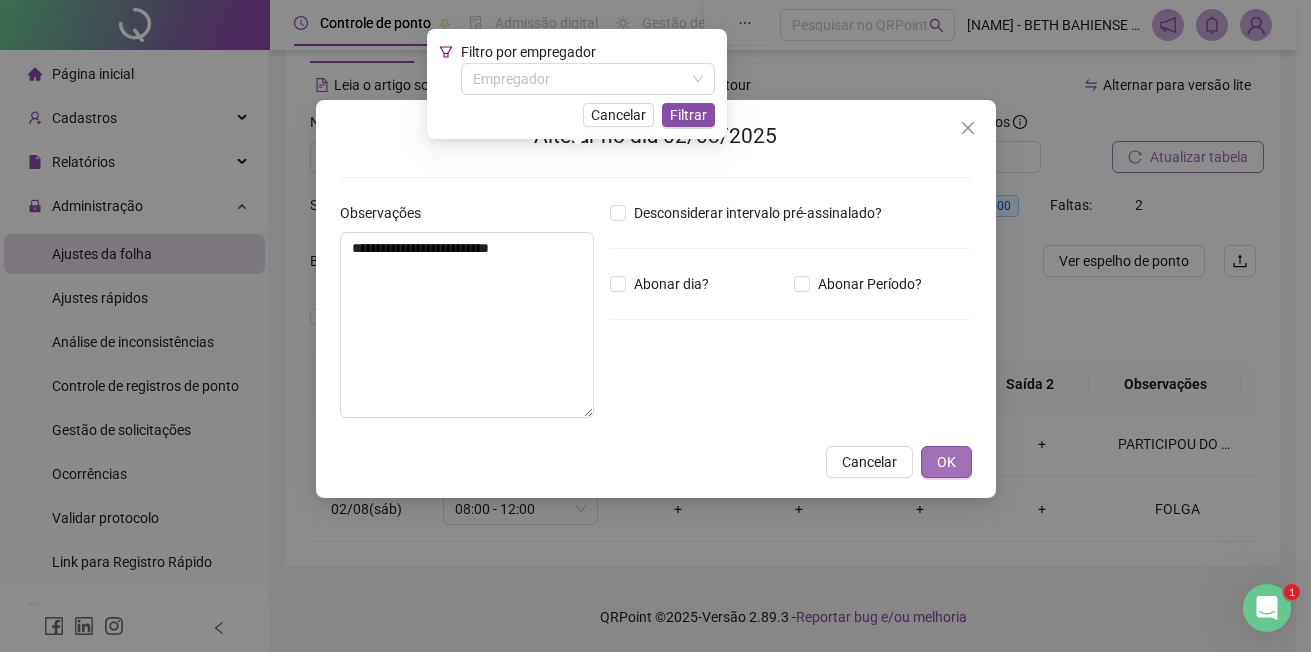 click on "OK" at bounding box center [946, 462] 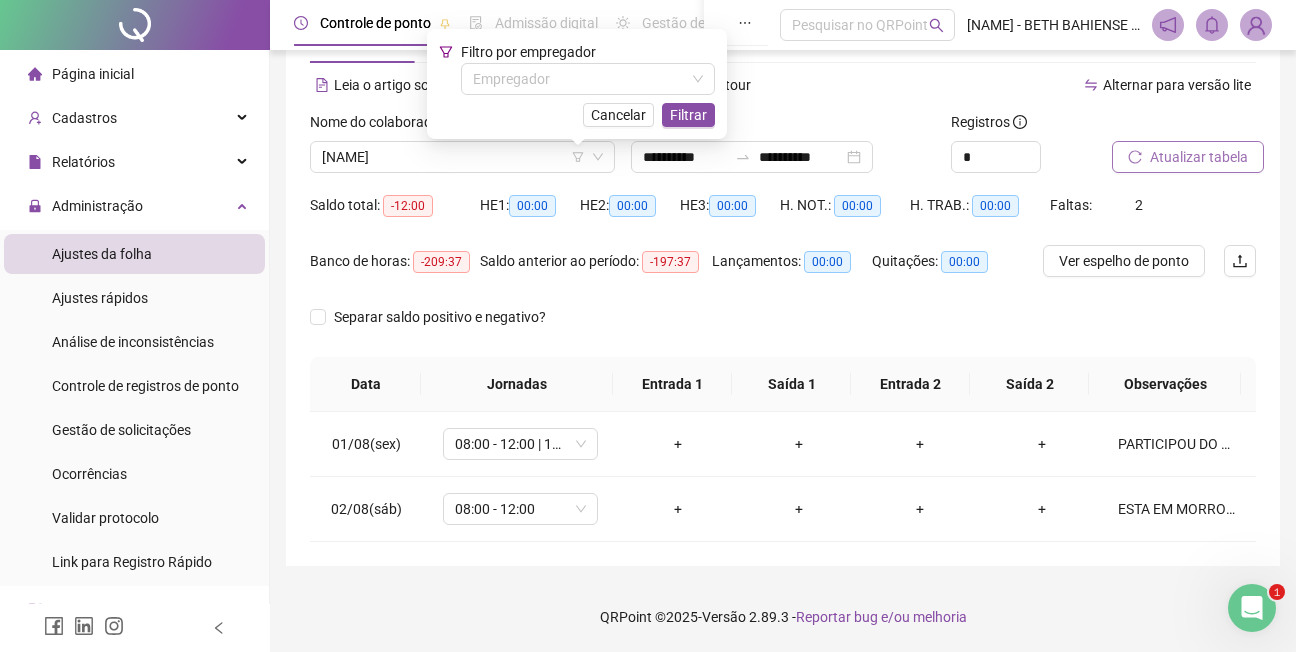 click on "Atualizar tabela" at bounding box center (1199, 157) 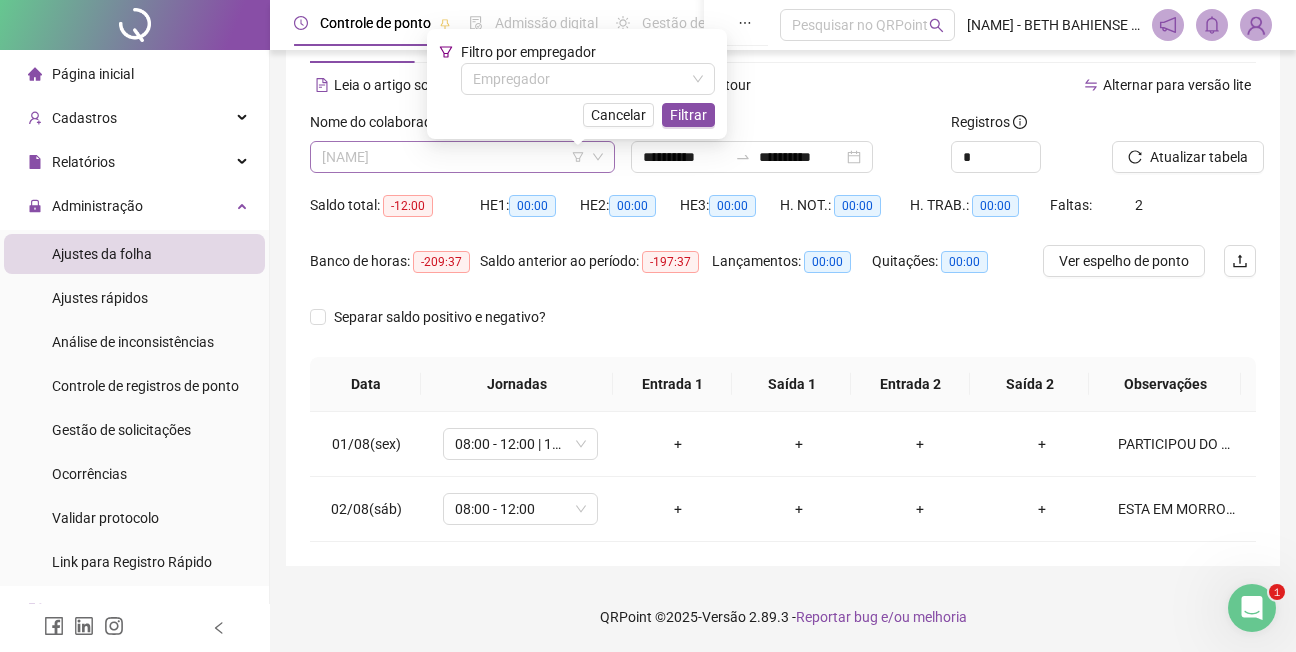 click on "[NAME]" at bounding box center (462, 157) 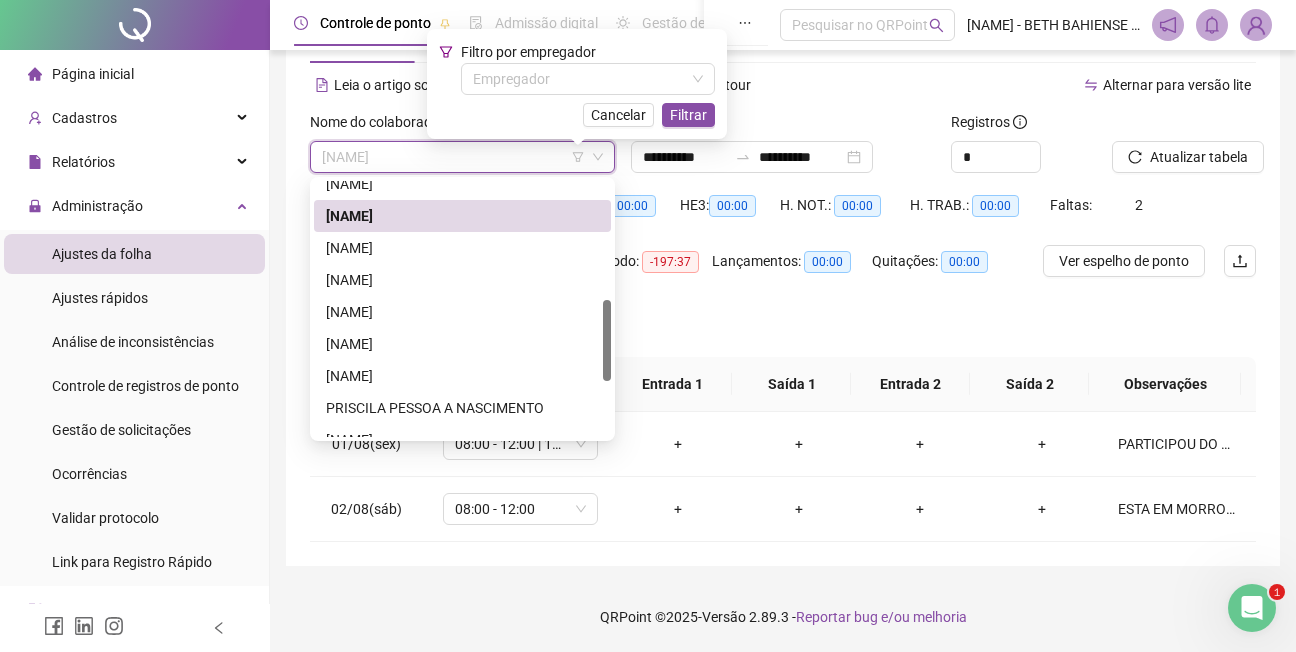 scroll, scrollTop: 371, scrollLeft: 0, axis: vertical 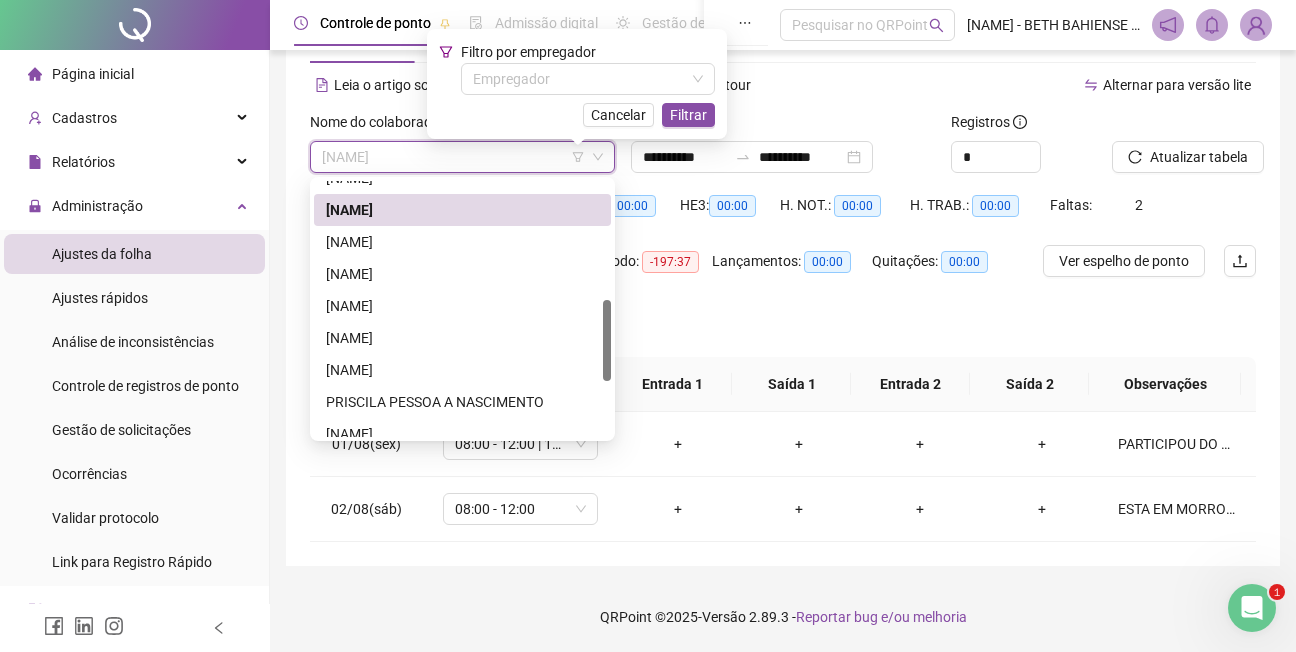 drag, startPoint x: 609, startPoint y: 296, endPoint x: 611, endPoint y: 355, distance: 59.03389 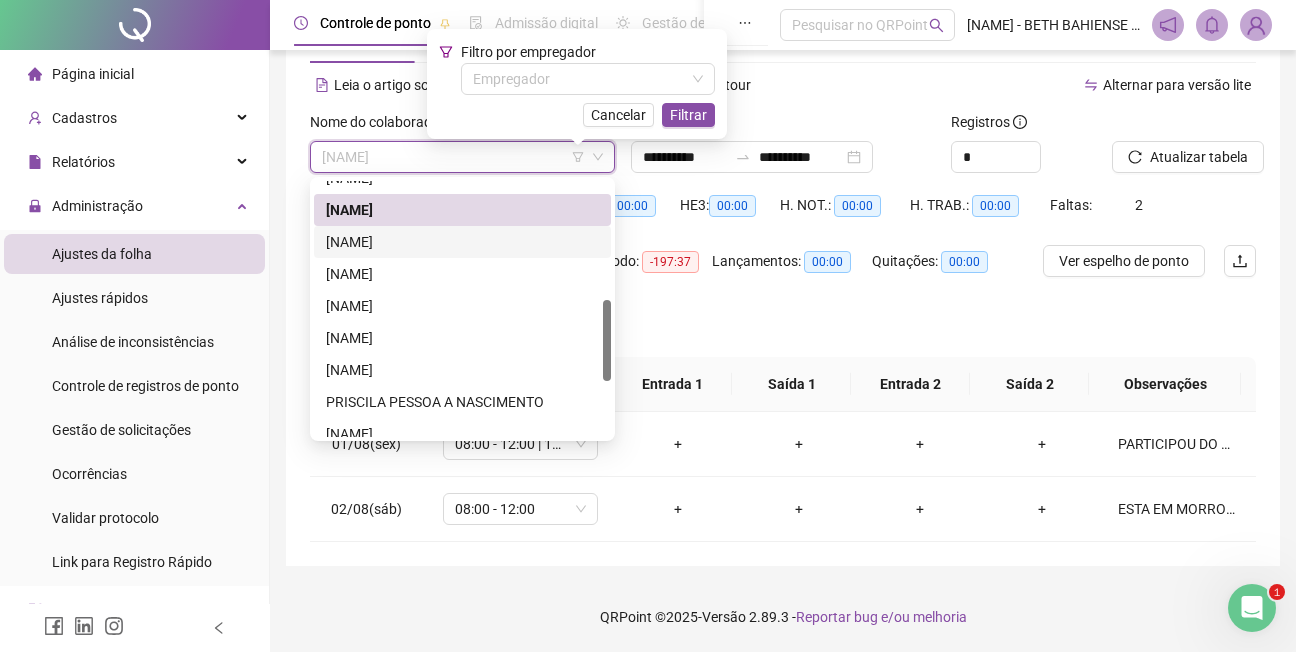 click on "[NAME]" at bounding box center (462, 242) 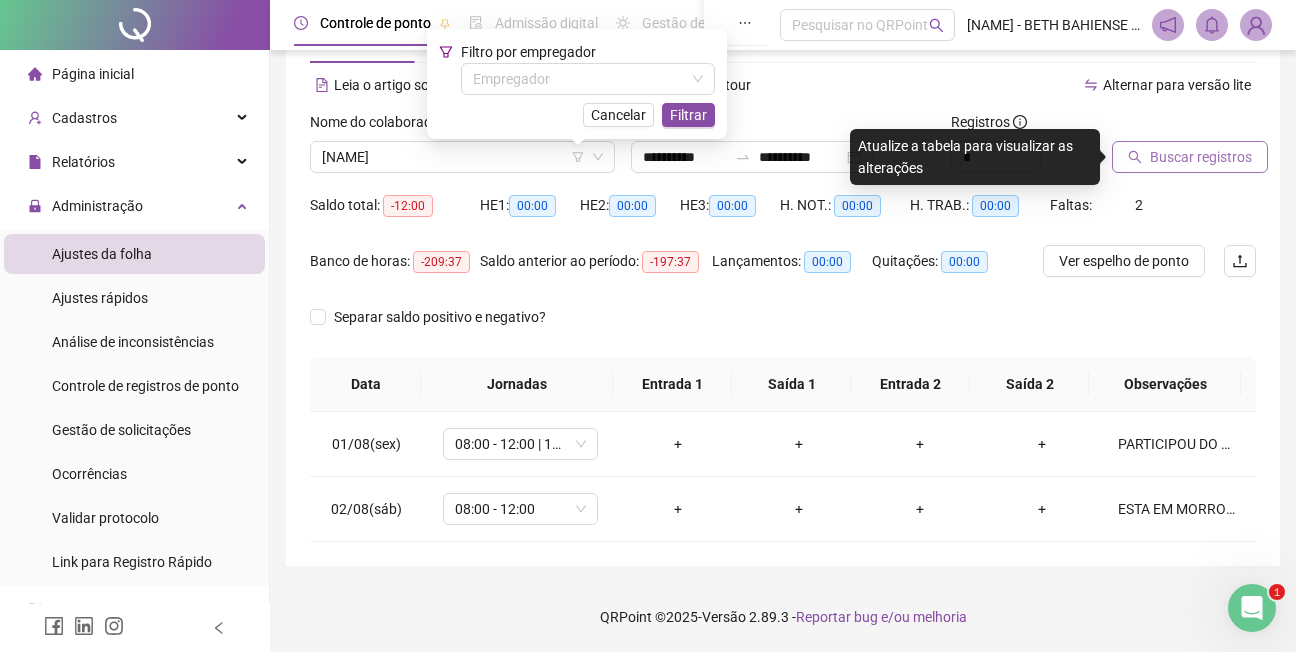 click on "Buscar registros" at bounding box center [1201, 157] 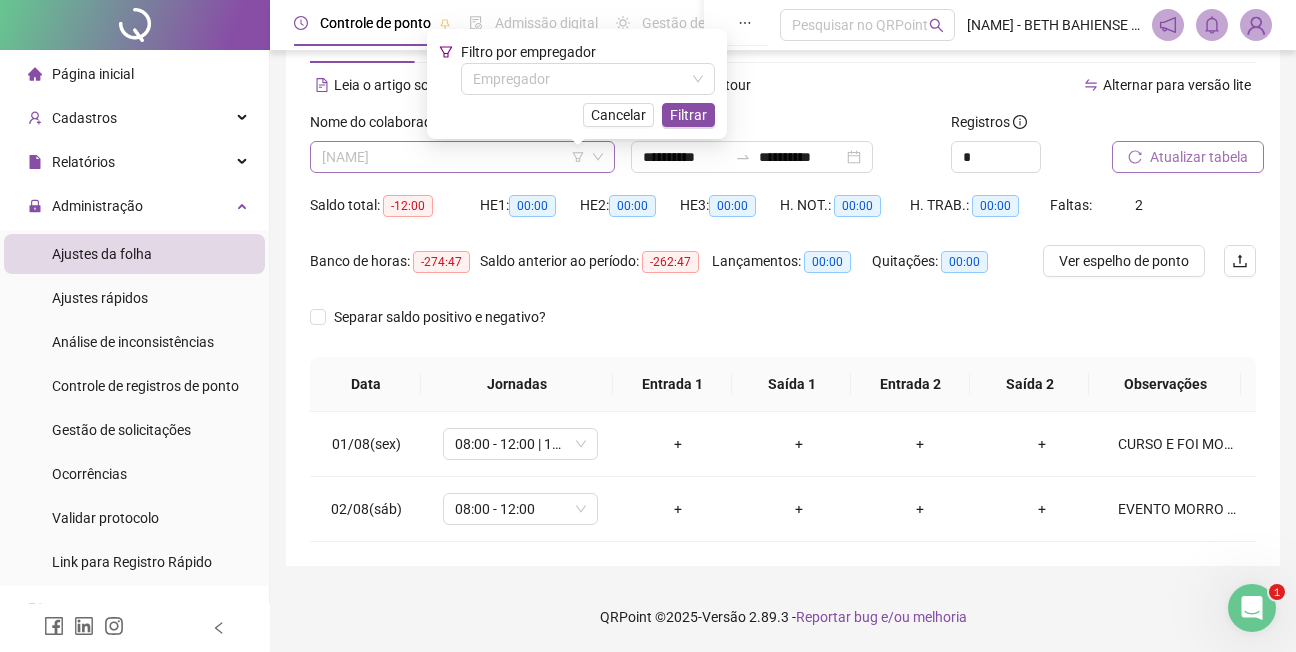 click on "[NAME]" at bounding box center [462, 157] 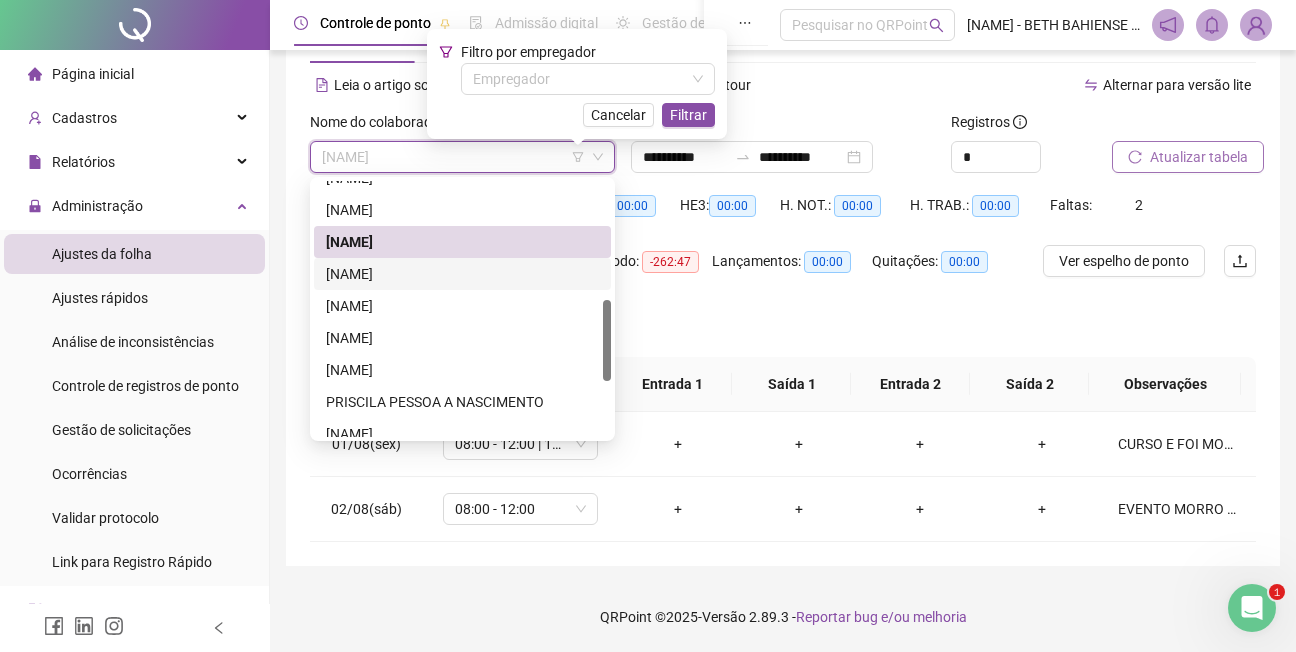 click on "[NAME]" at bounding box center [462, 274] 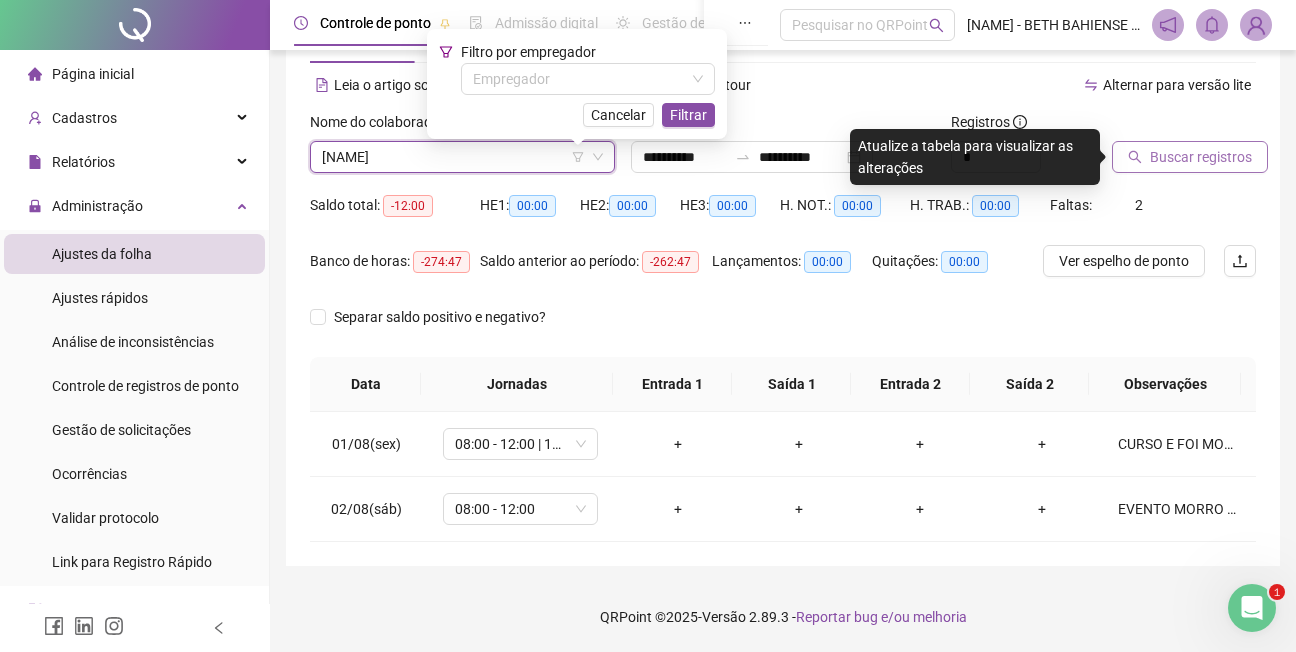 click on "Buscar registros" at bounding box center [1201, 157] 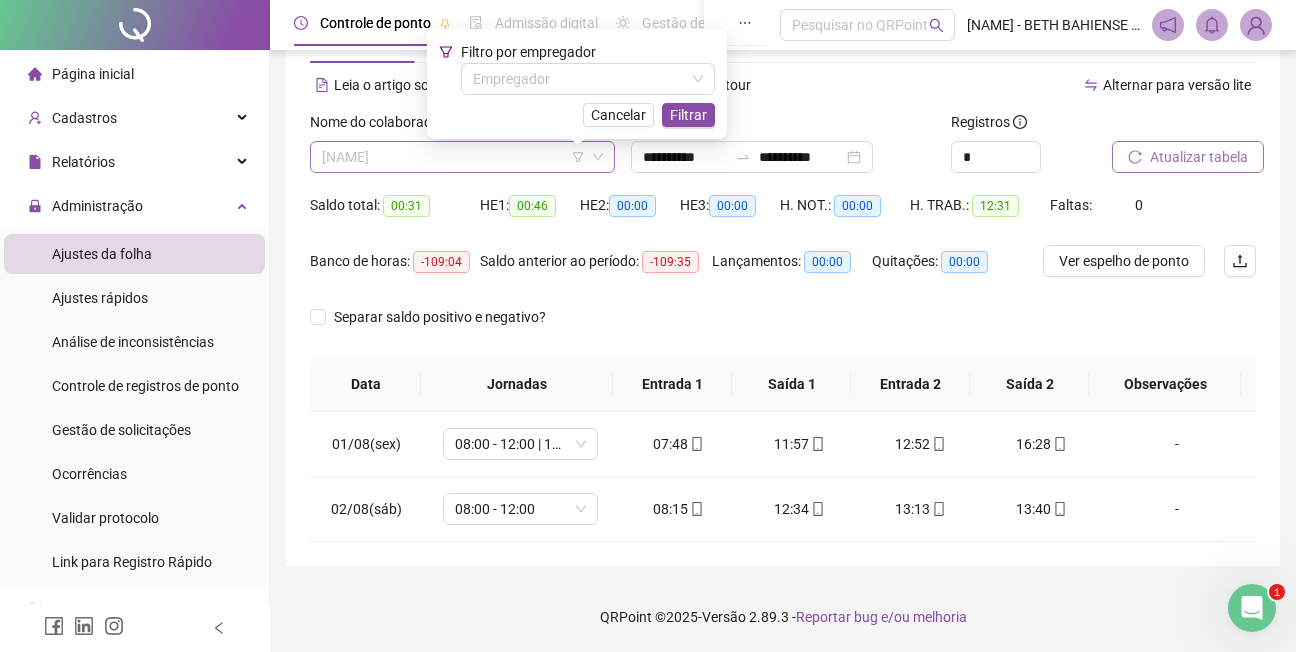 click on "[NAME]" at bounding box center (462, 157) 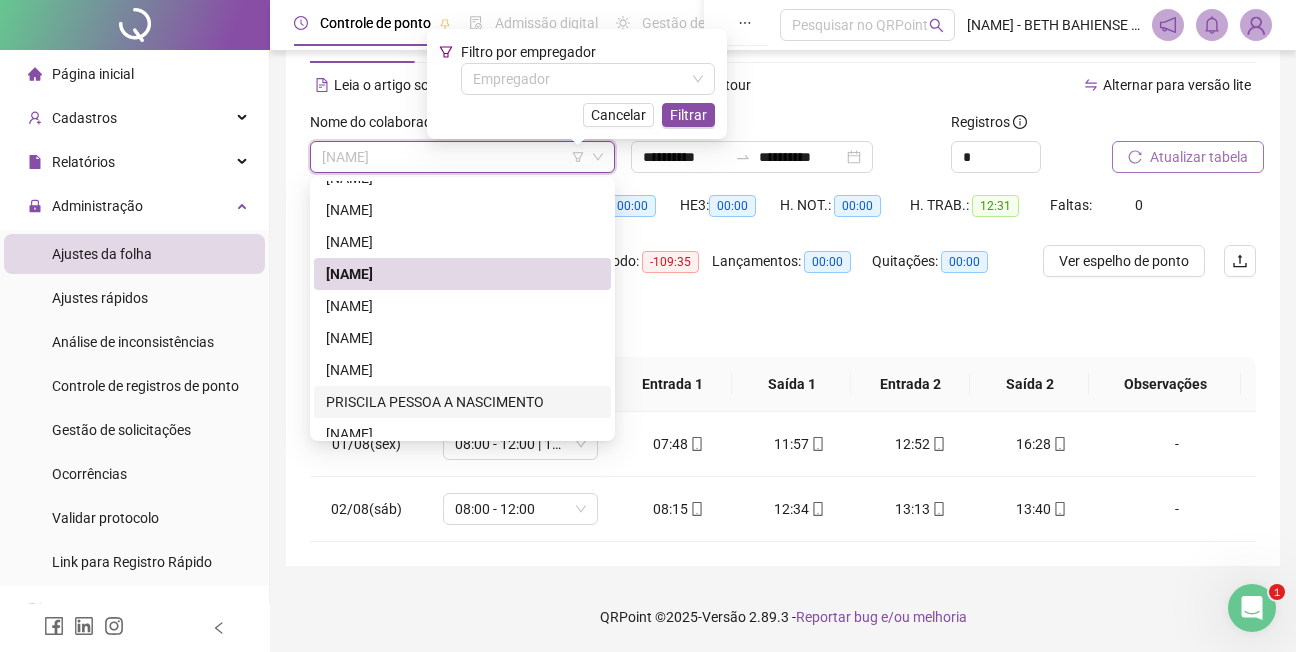 scroll, scrollTop: 471, scrollLeft: 0, axis: vertical 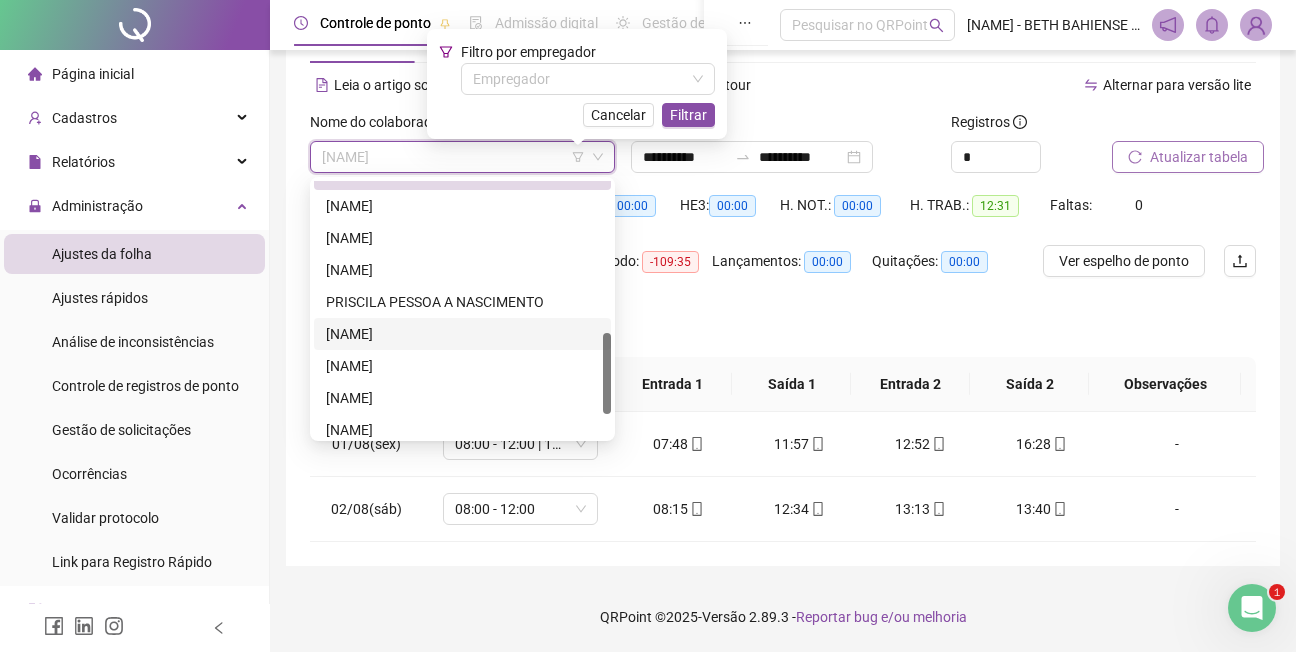 click on "[NAME]" at bounding box center (462, 334) 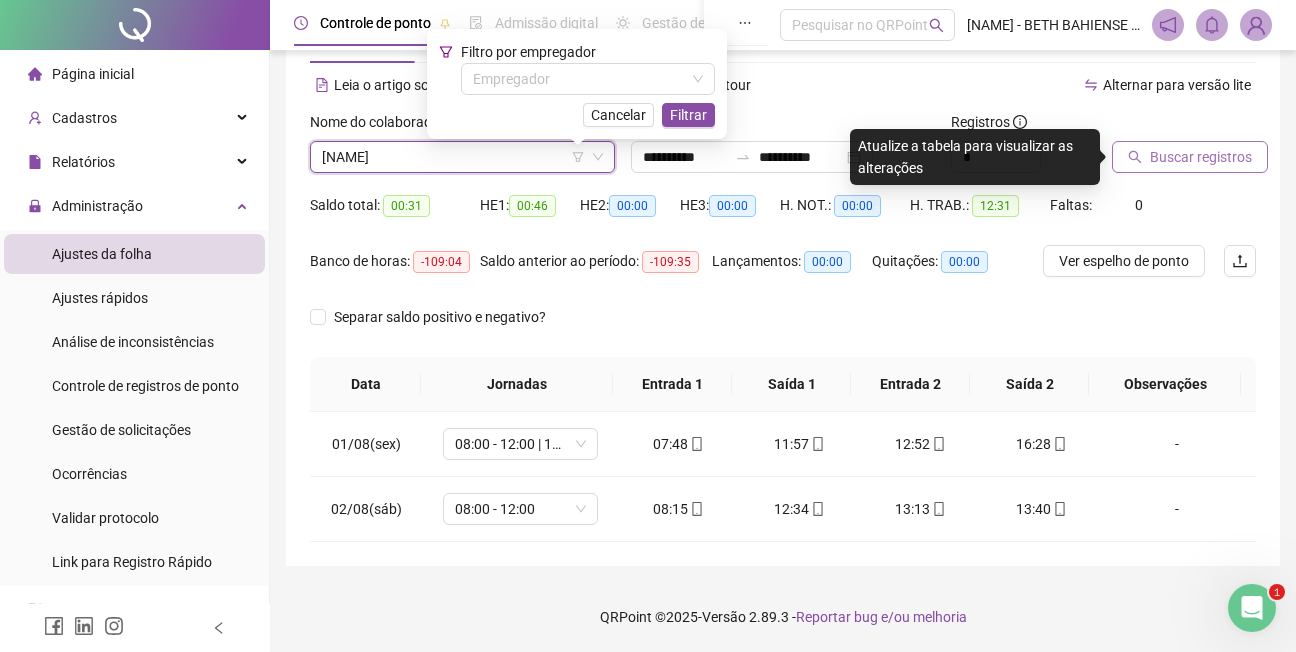 click on "Buscar registros" at bounding box center (1201, 157) 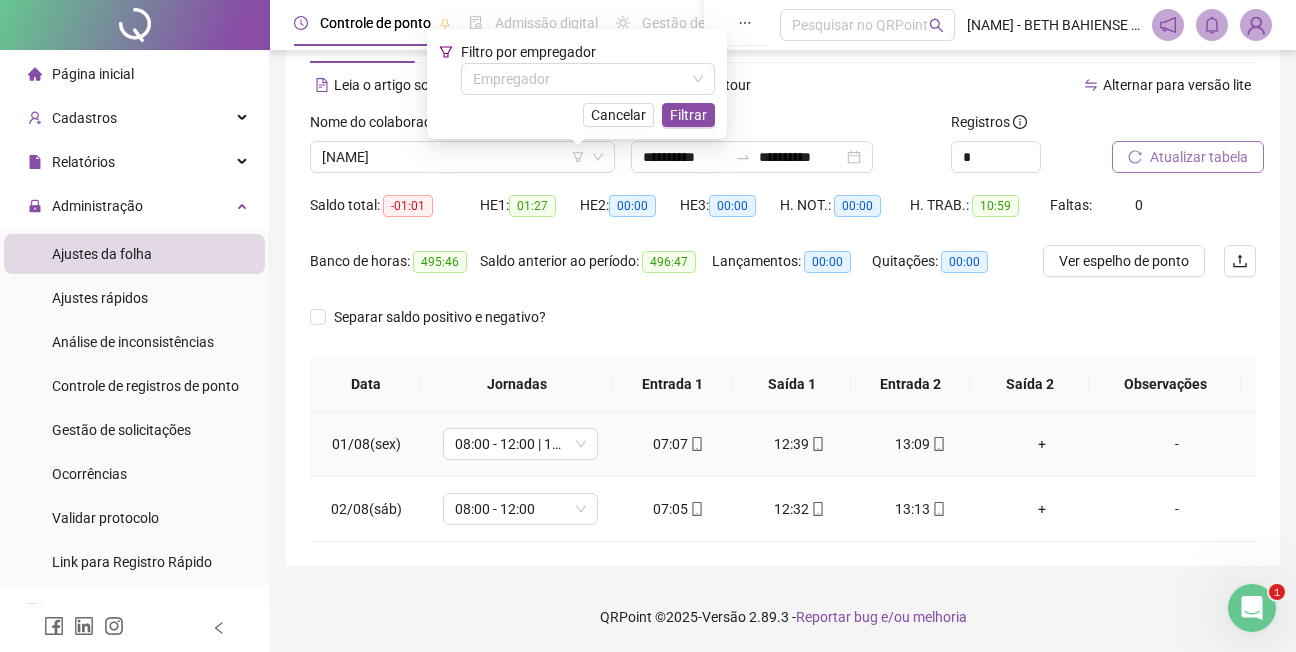click on "-" at bounding box center [1177, 444] 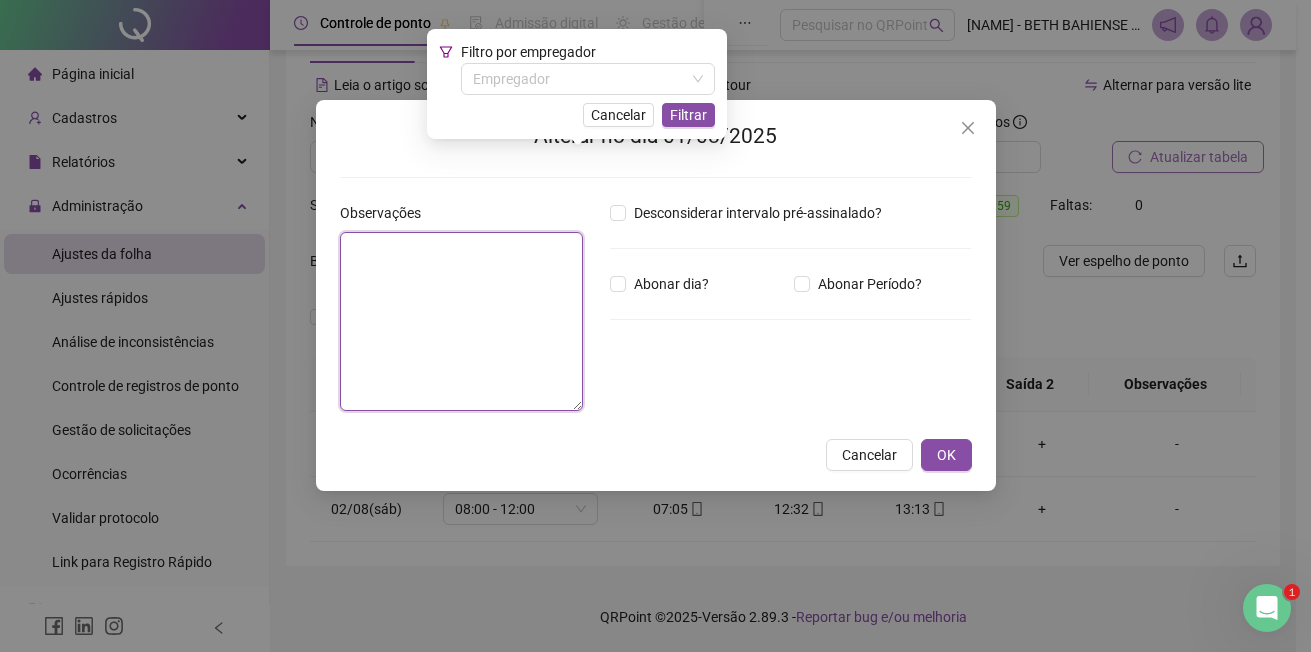 click at bounding box center (462, 321) 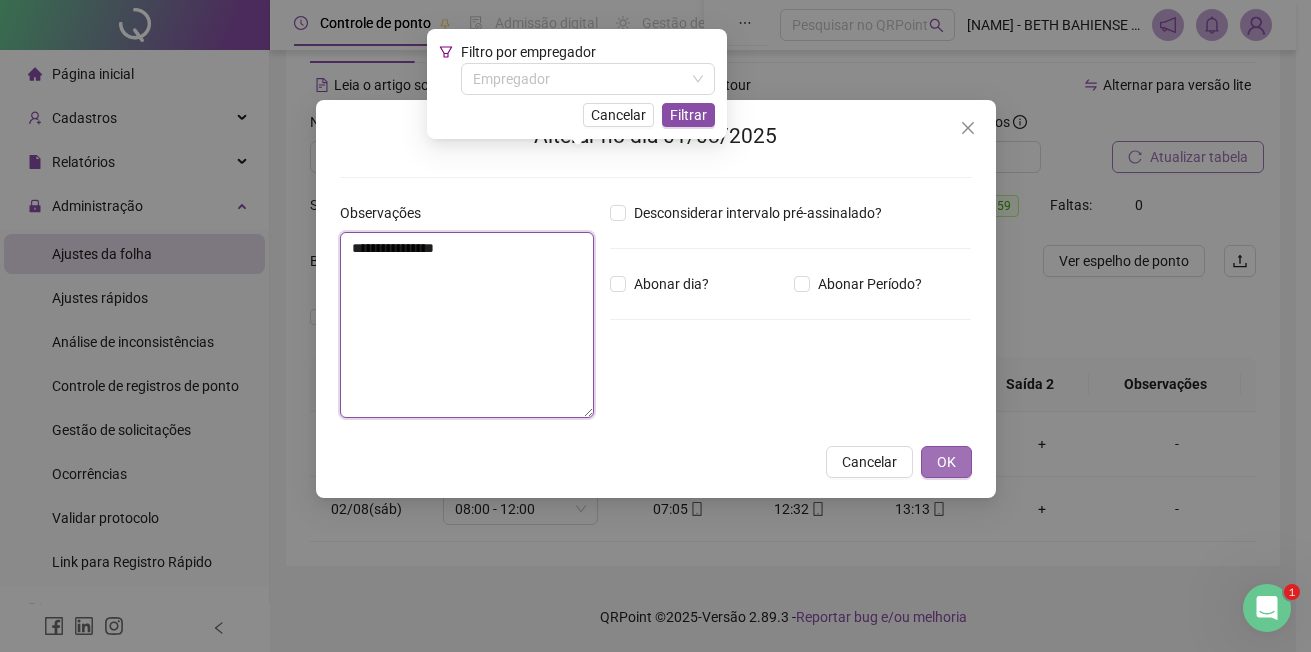 type on "**********" 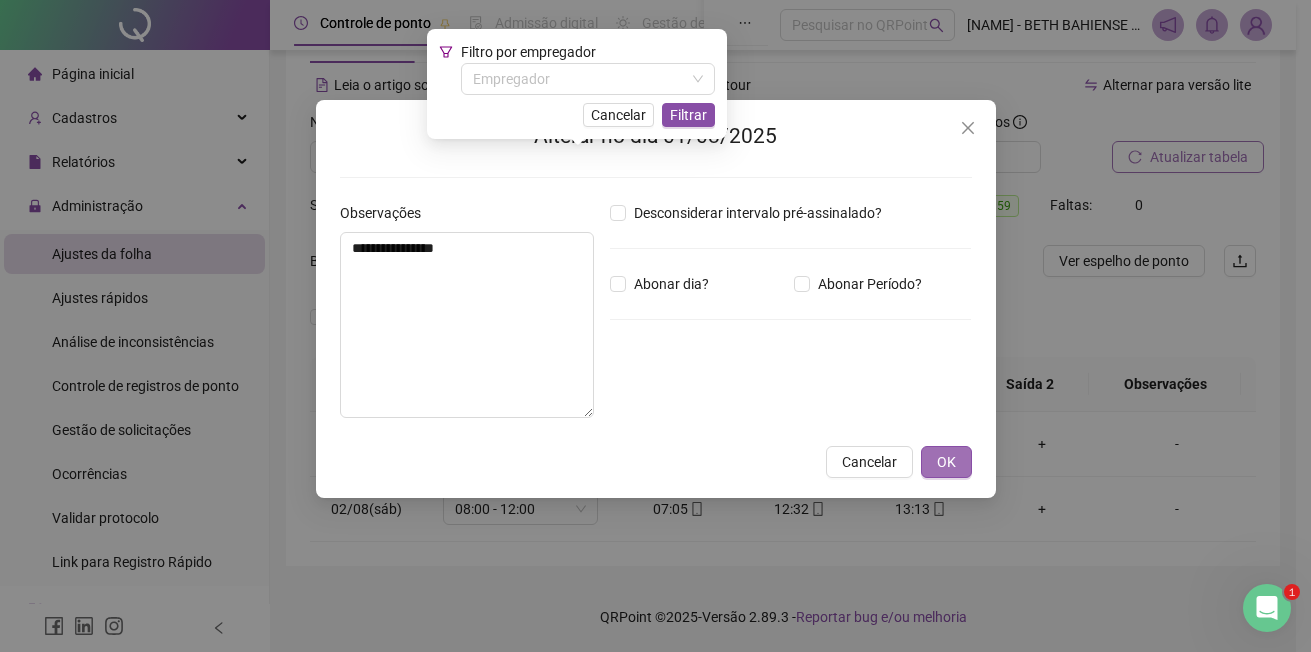 click on "OK" at bounding box center (946, 462) 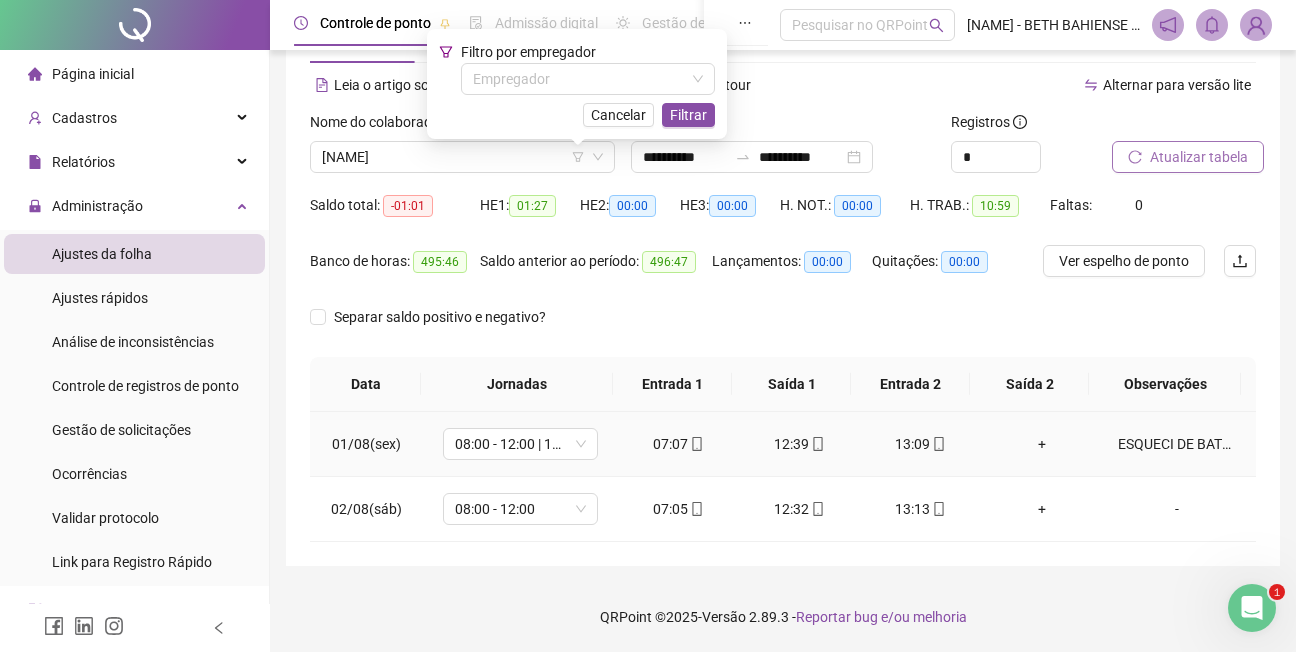 click on "+" at bounding box center [1041, 444] 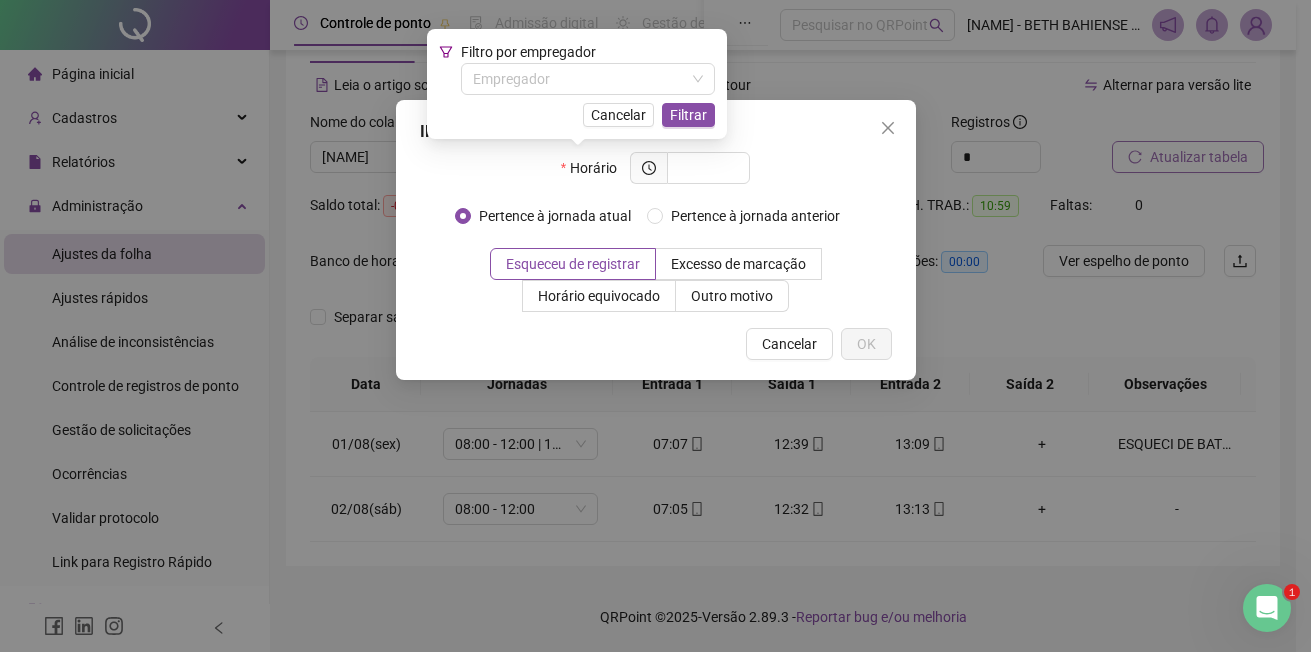 click on "INSERIR NO DIA :   01/08/2025 Horário Pertence à jornada atual Pertence à jornada anterior Esqueceu de registrar Excesso de marcação Horário equivocado Outro motivo Motivo Cancelar OK" at bounding box center (655, 326) 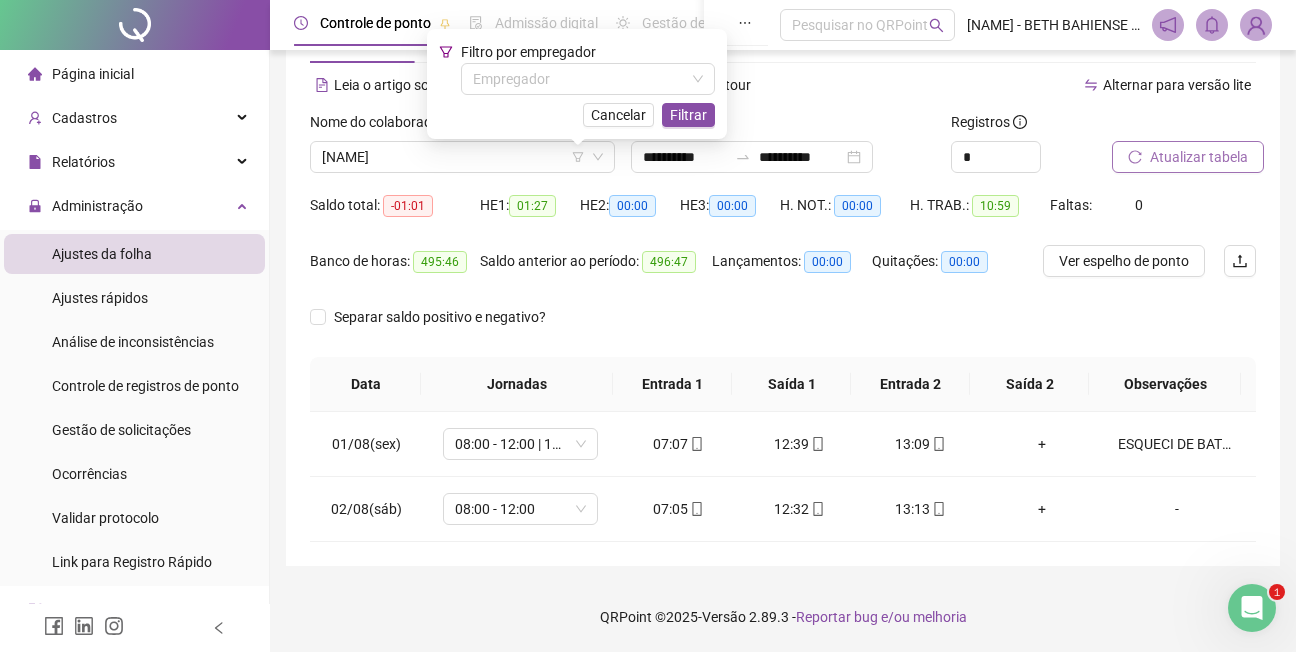 click on "Atualizar tabela" at bounding box center (1199, 157) 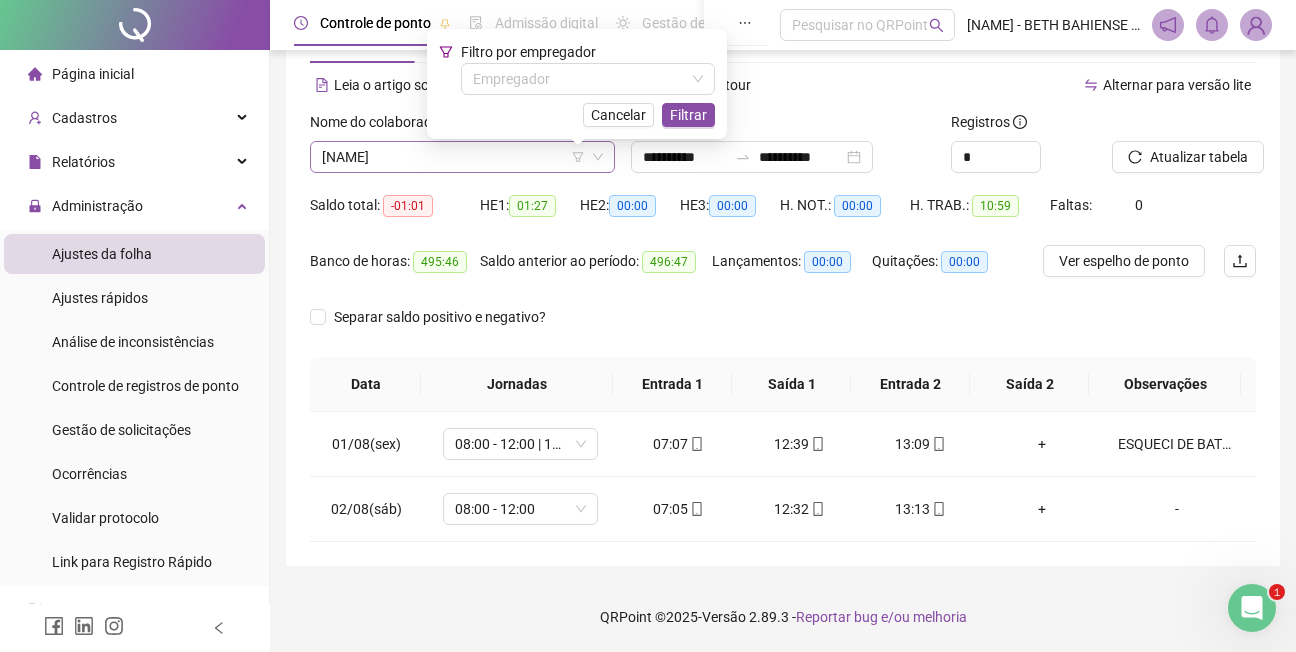 click on "[NAME]" at bounding box center [462, 157] 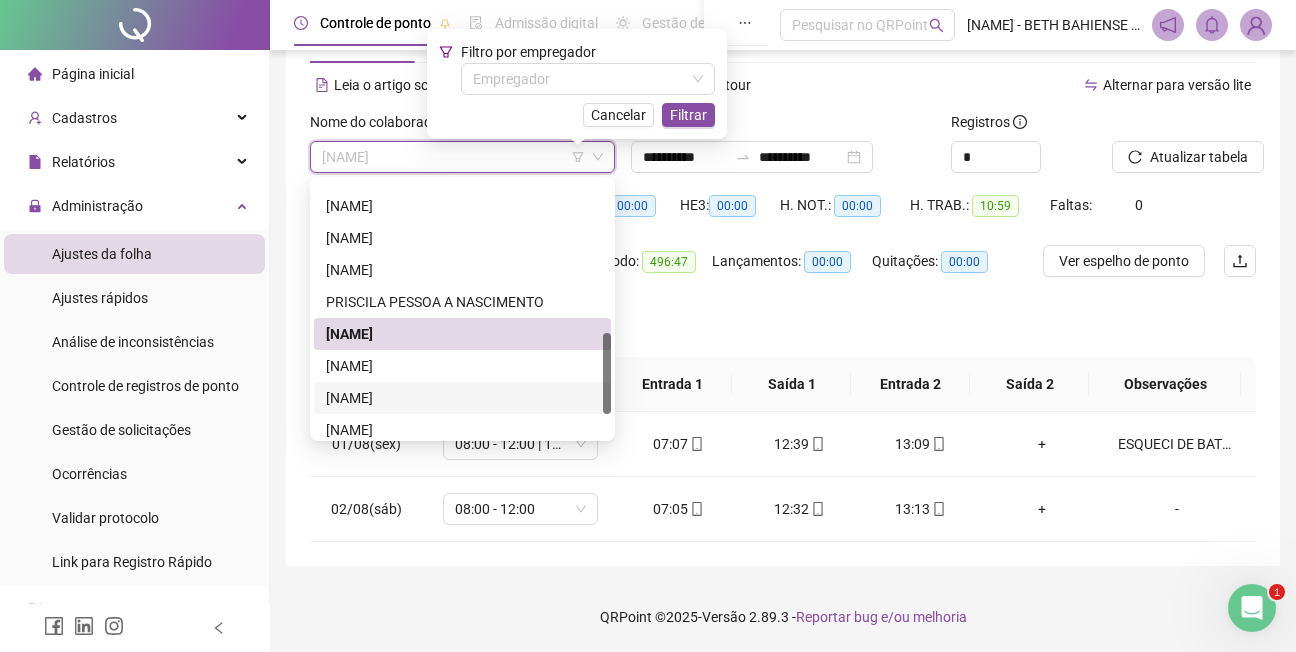 click on "[NAME]" at bounding box center (462, 398) 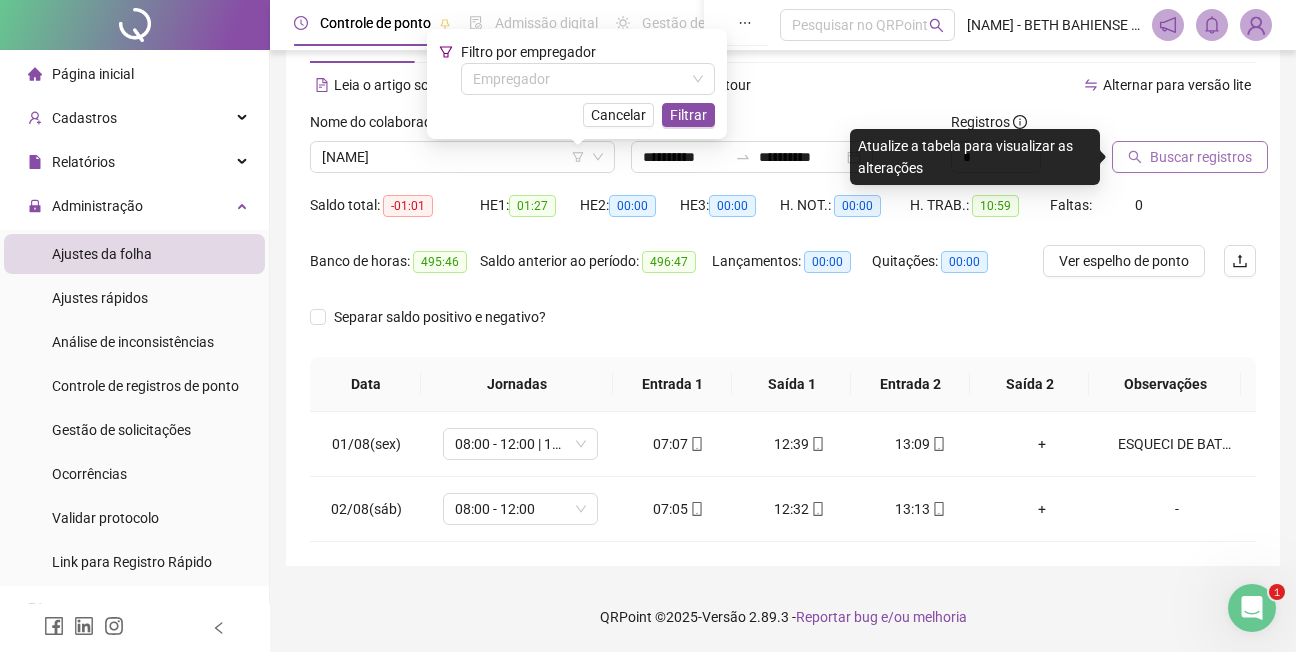 click on "Buscar registros" at bounding box center (1201, 157) 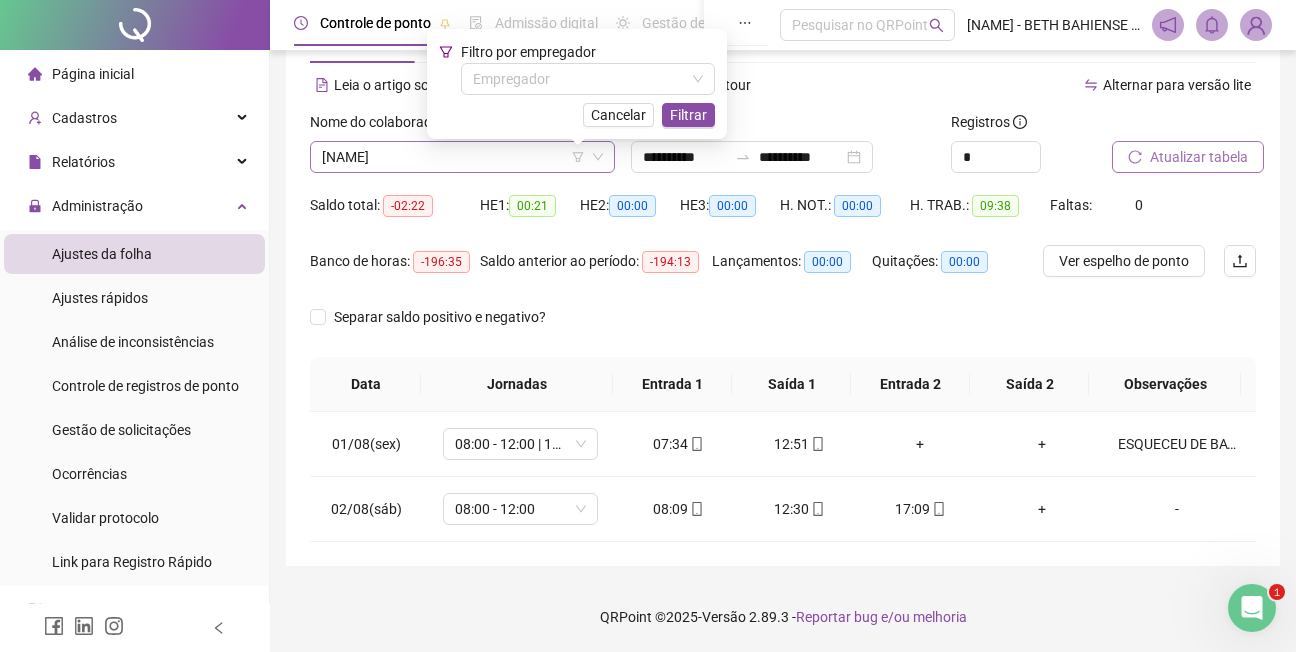 click on "[NAME]" at bounding box center [462, 157] 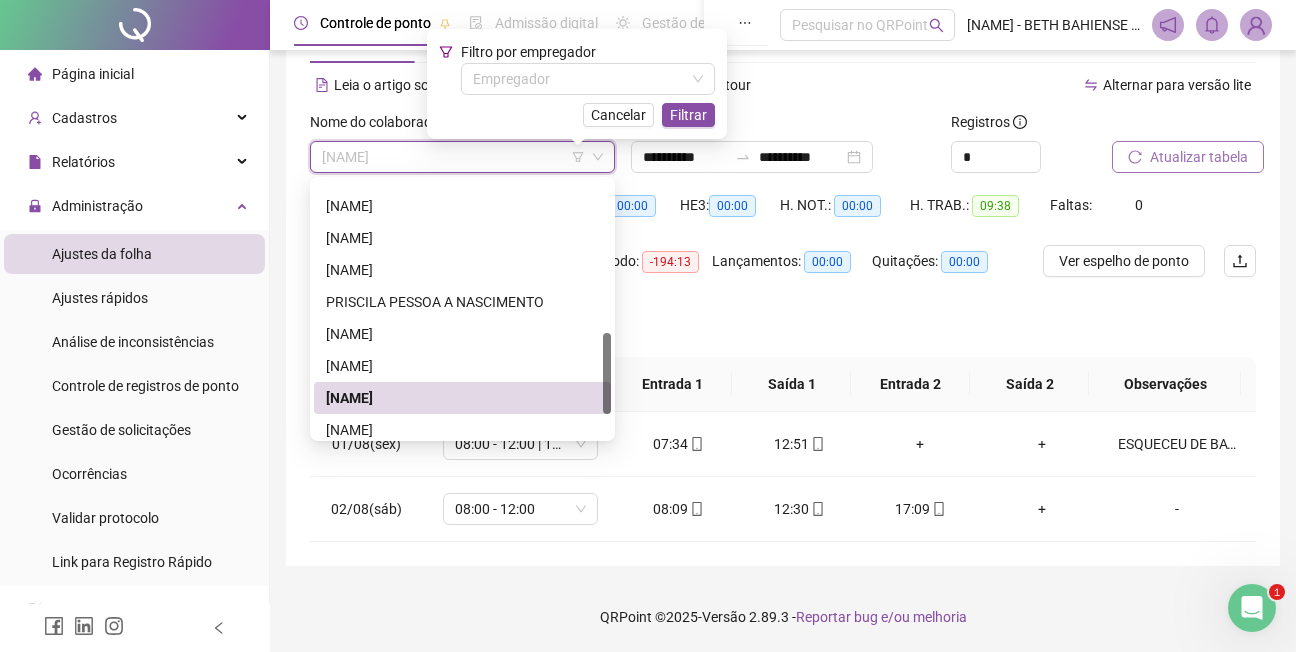 click on "[NAME]" at bounding box center [462, 157] 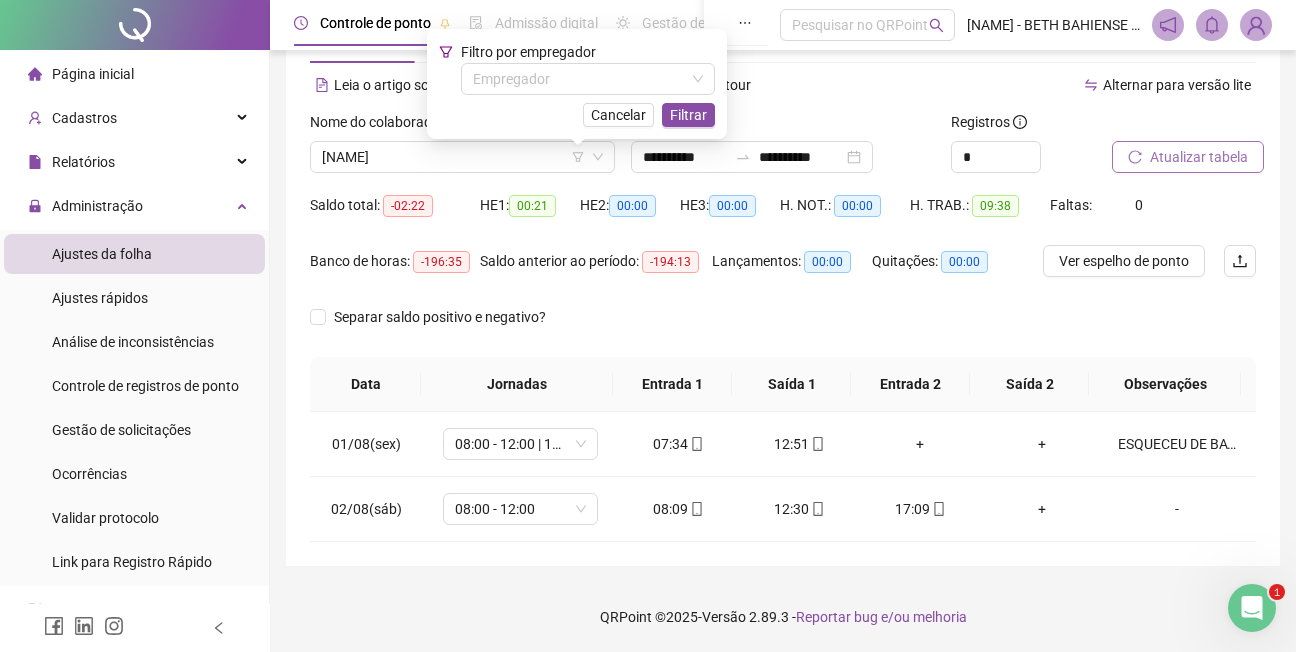 click on "Atualizar tabela" at bounding box center [1199, 157] 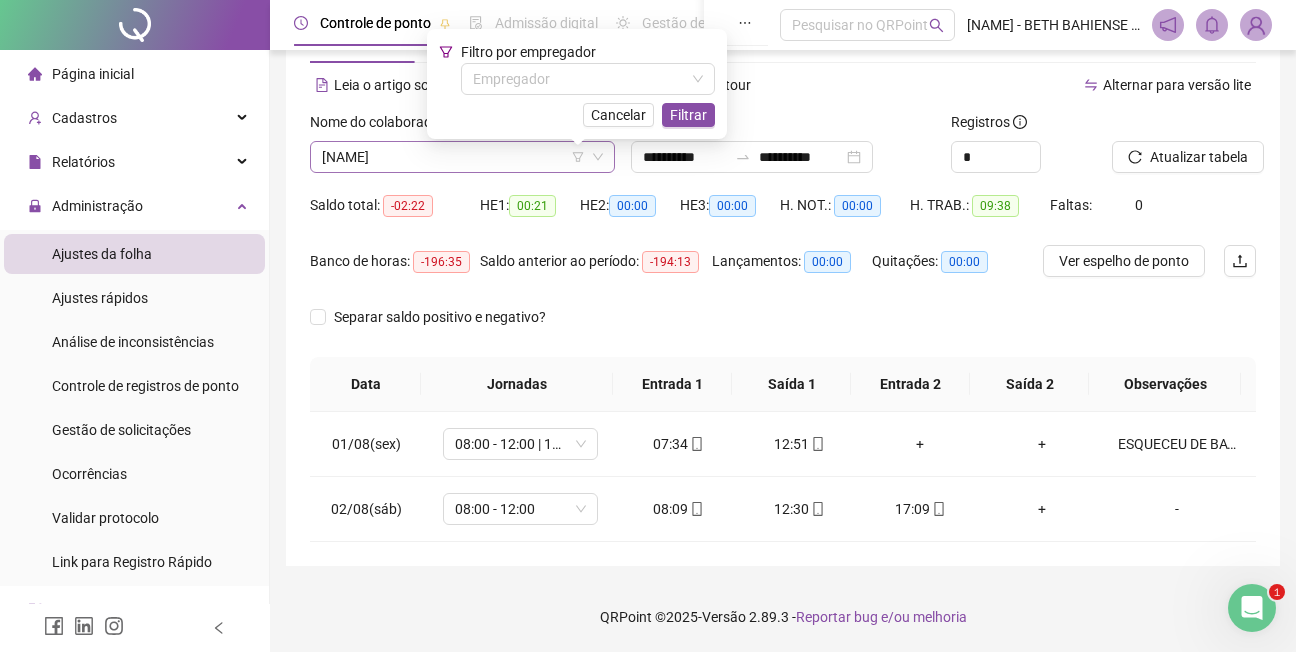 click on "[NAME]" at bounding box center (462, 157) 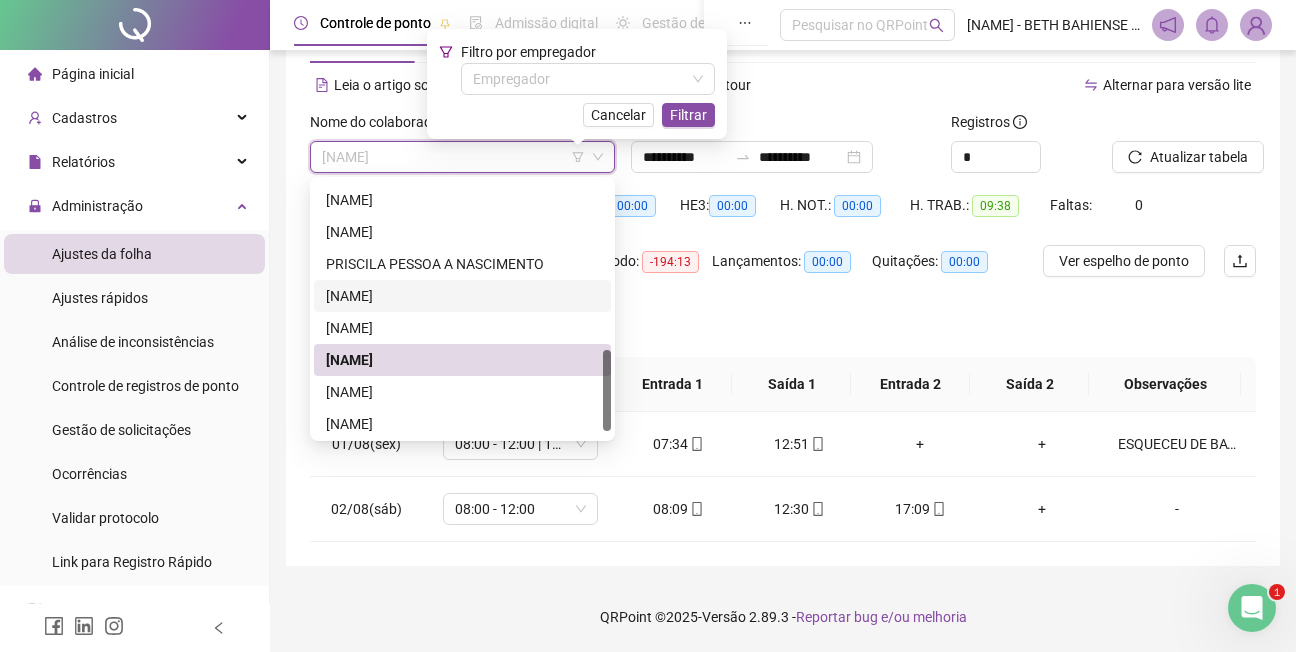 scroll, scrollTop: 524, scrollLeft: 0, axis: vertical 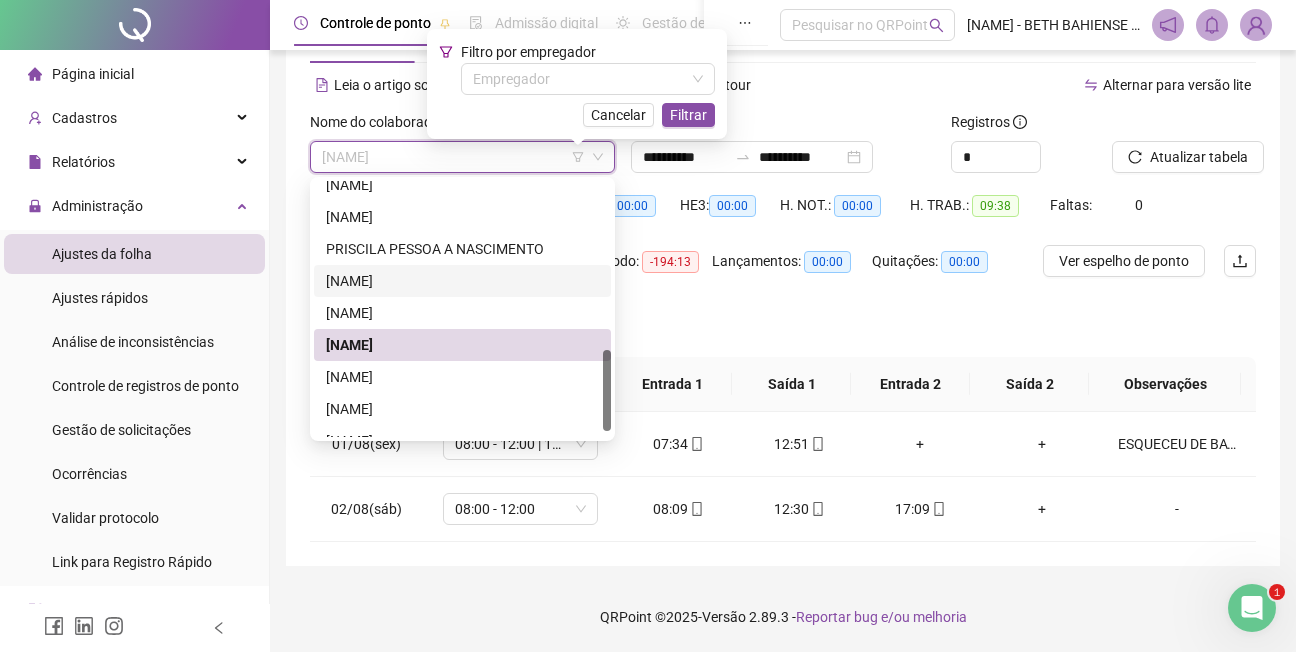 drag, startPoint x: 606, startPoint y: 382, endPoint x: 608, endPoint y: 399, distance: 17.117243 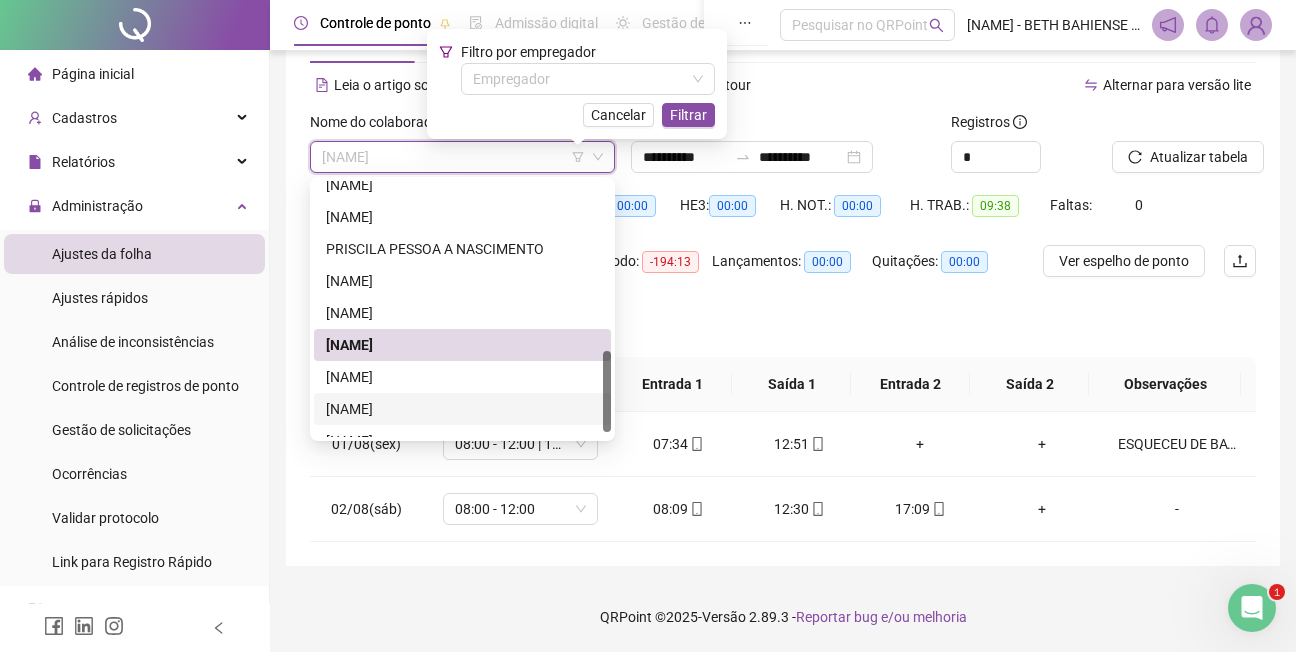 scroll, scrollTop: 544, scrollLeft: 0, axis: vertical 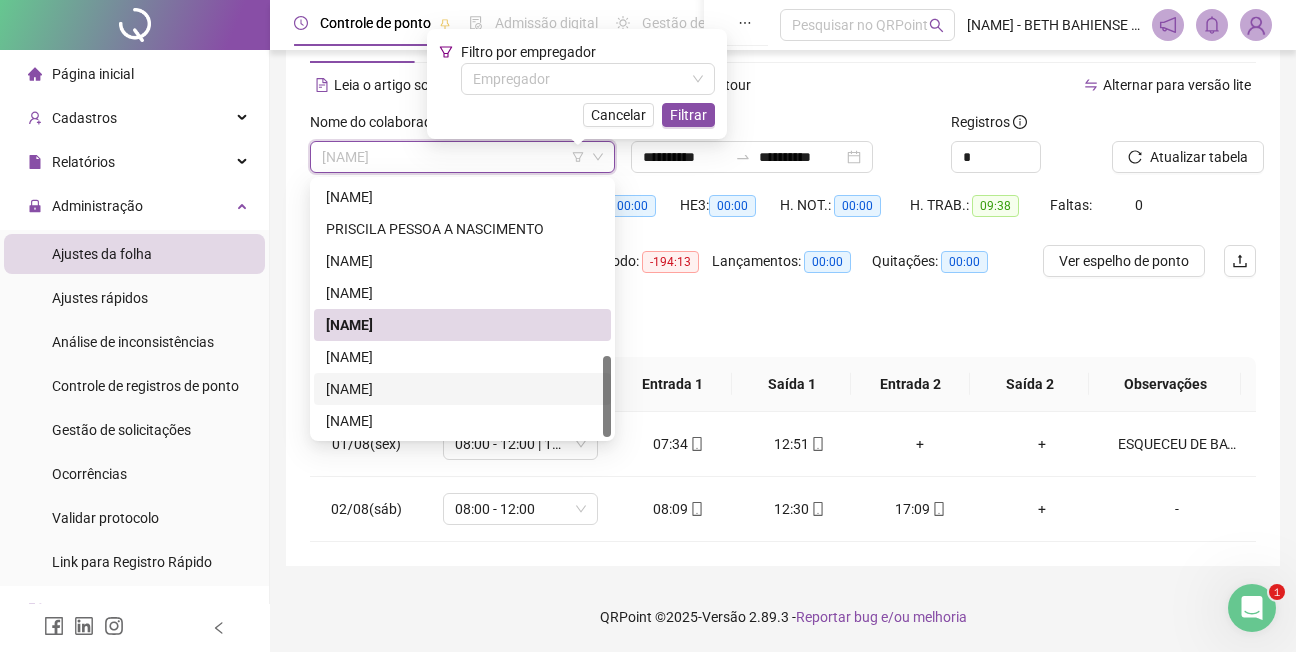 drag, startPoint x: 605, startPoint y: 412, endPoint x: 605, endPoint y: 425, distance: 13 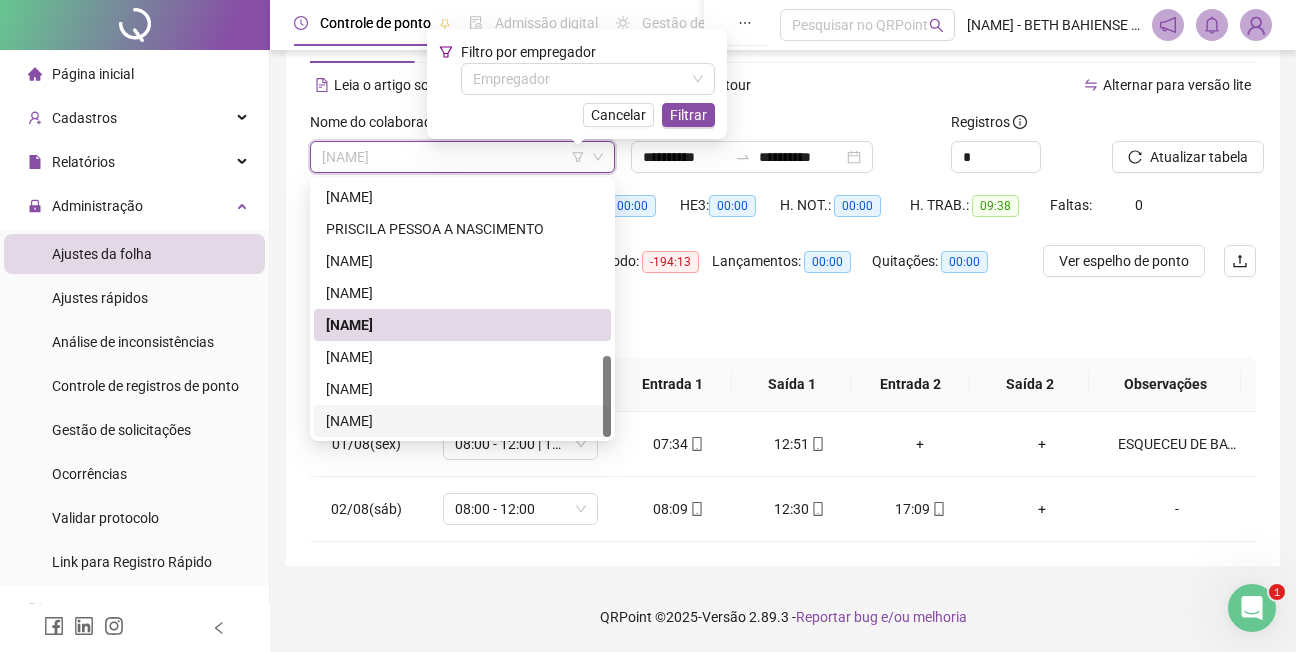 click on "[NAME]" at bounding box center (462, 421) 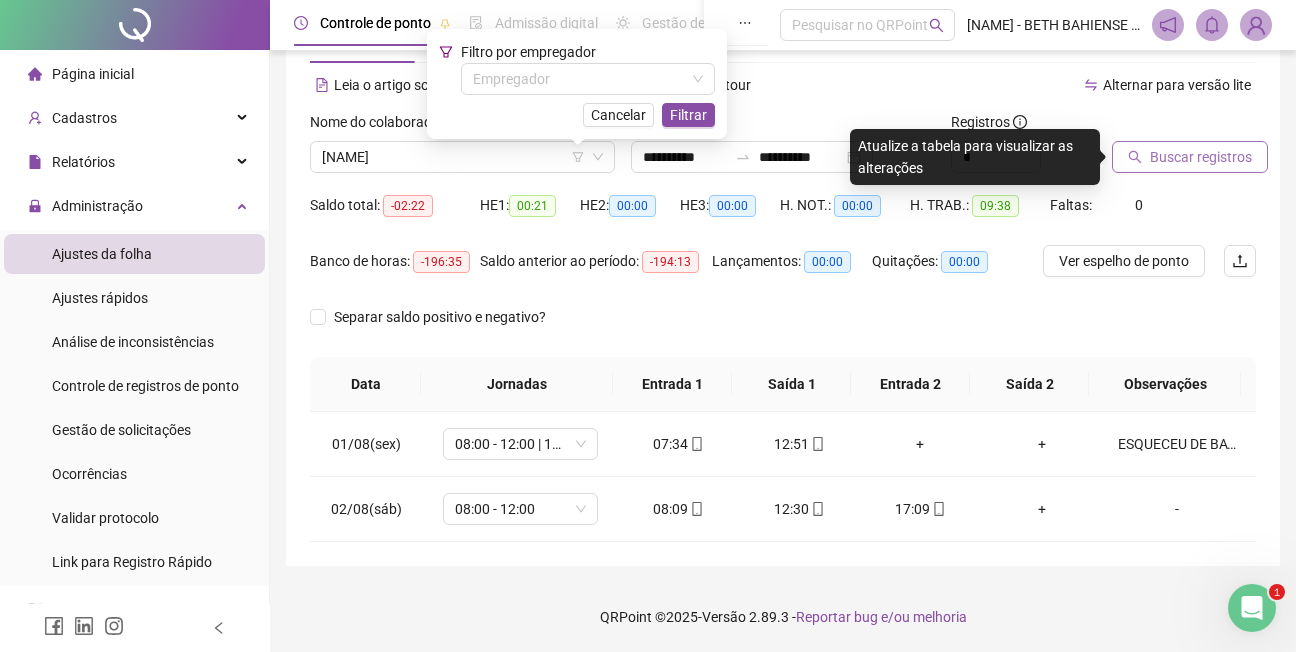 click on "Buscar registros" at bounding box center (1201, 157) 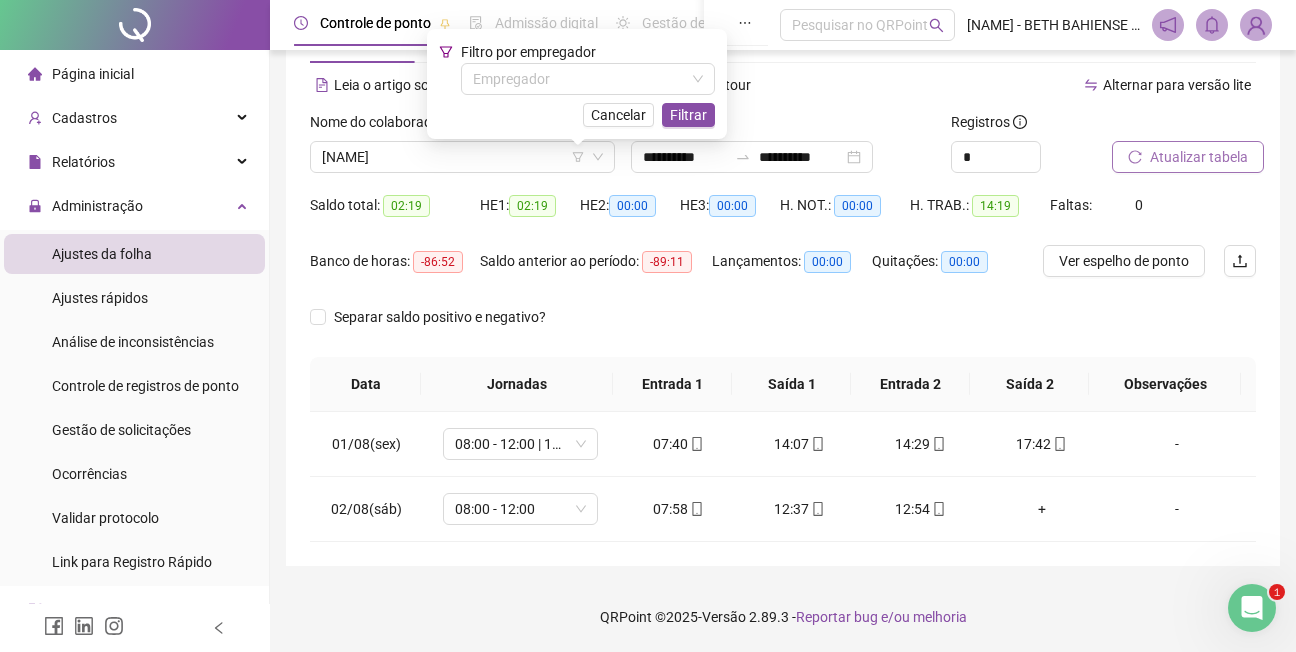 click on "Atualizar tabela" at bounding box center [1199, 157] 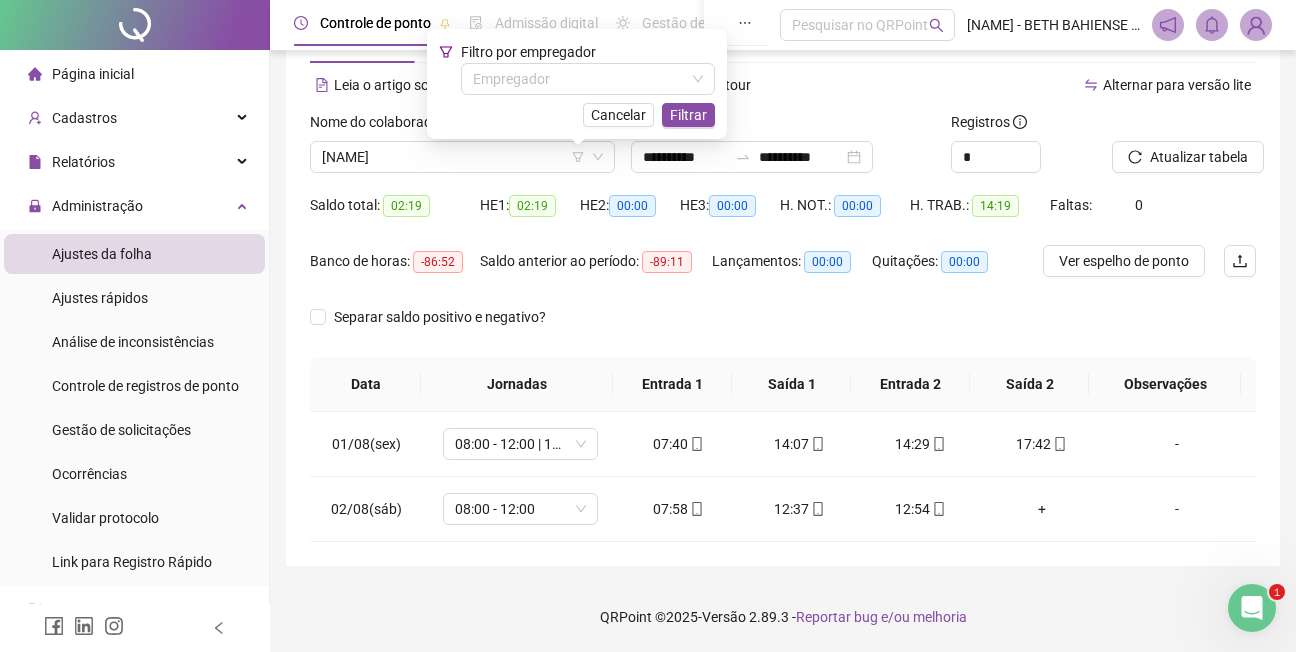 click on "Separar saldo positivo e negativo?" at bounding box center (783, 329) 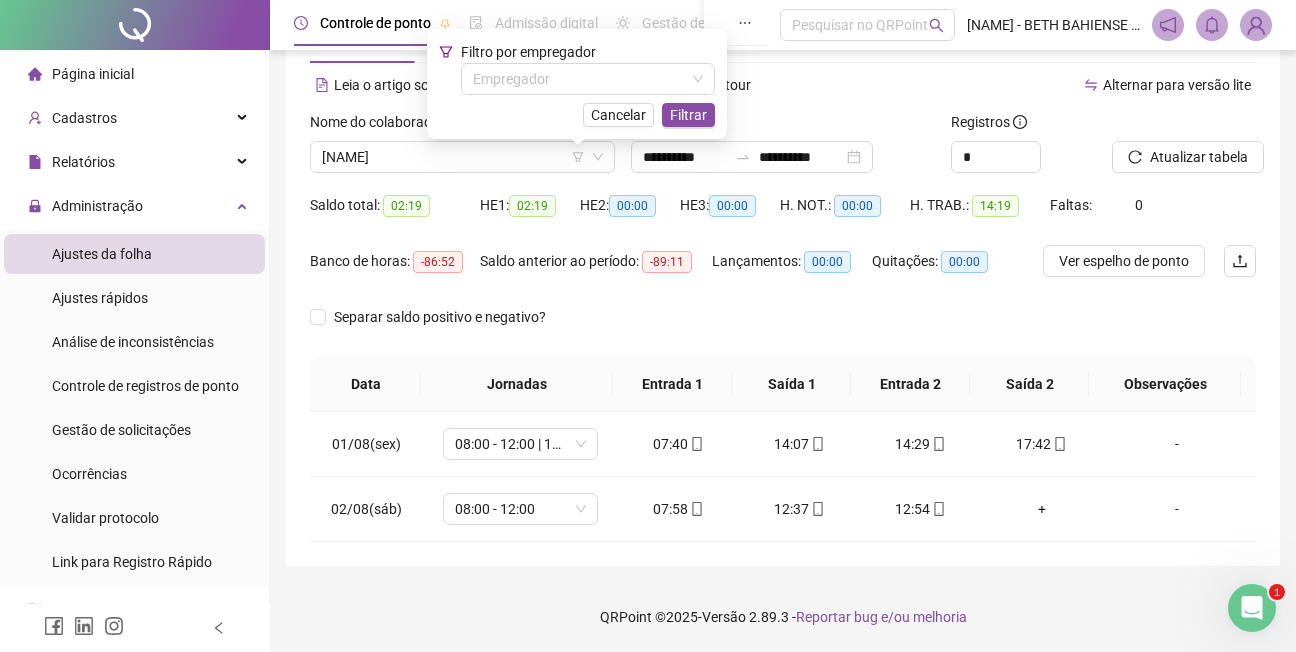 click on "Alternar para versão lite" at bounding box center [1019, 85] 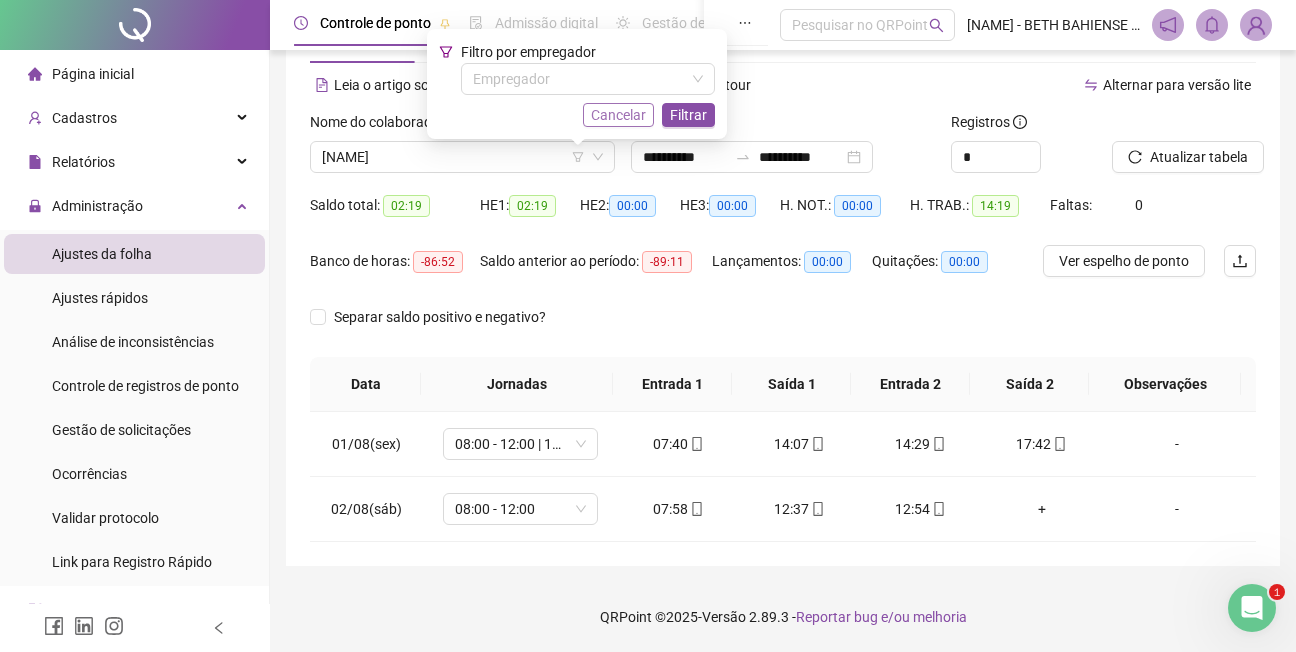click on "Cancelar" at bounding box center [618, 115] 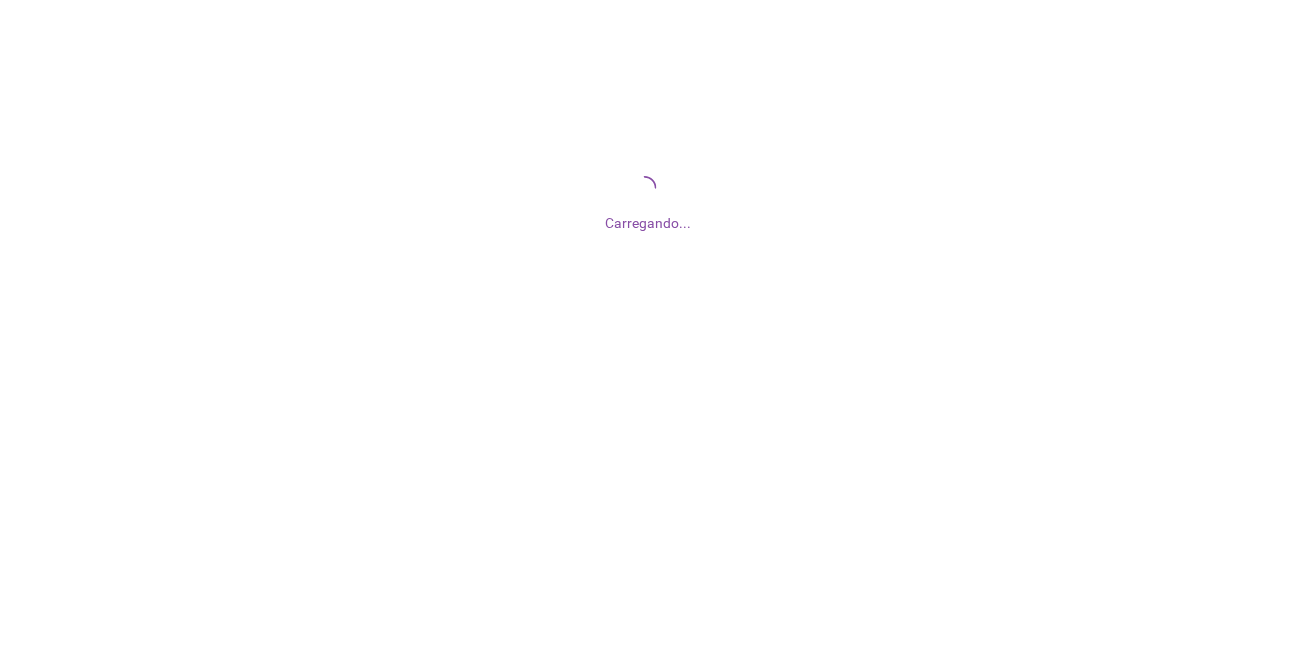scroll, scrollTop: 0, scrollLeft: 0, axis: both 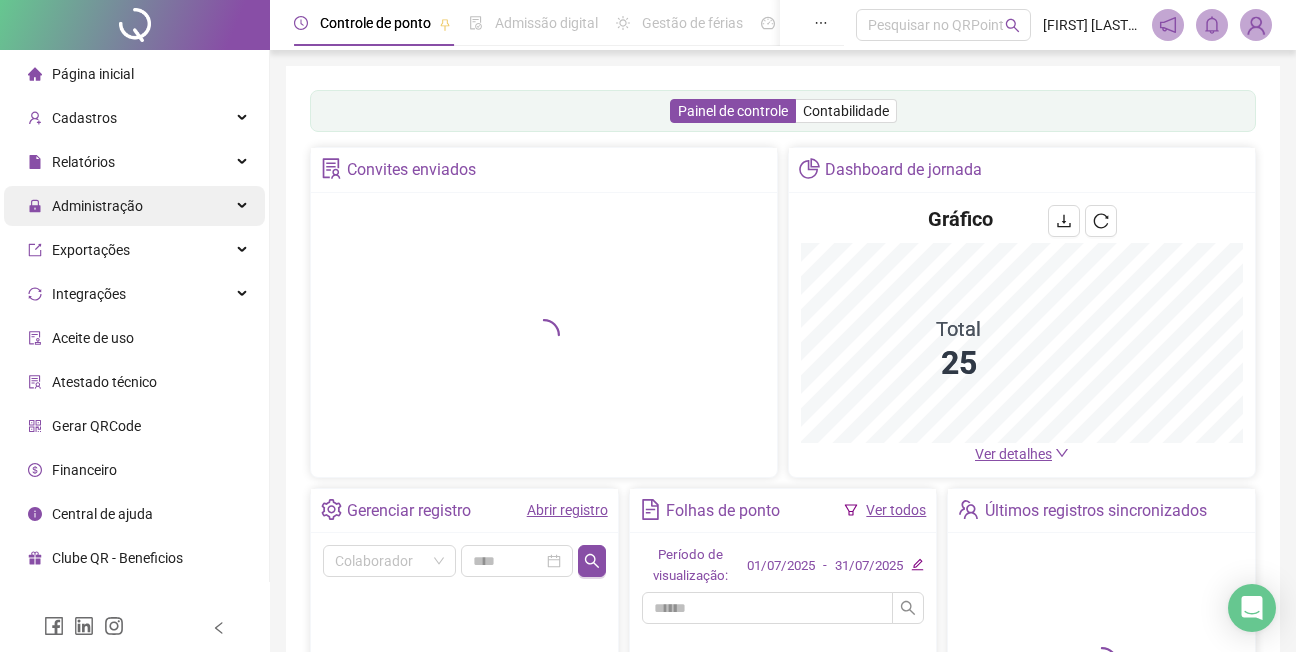 click on "Administração" at bounding box center (97, 206) 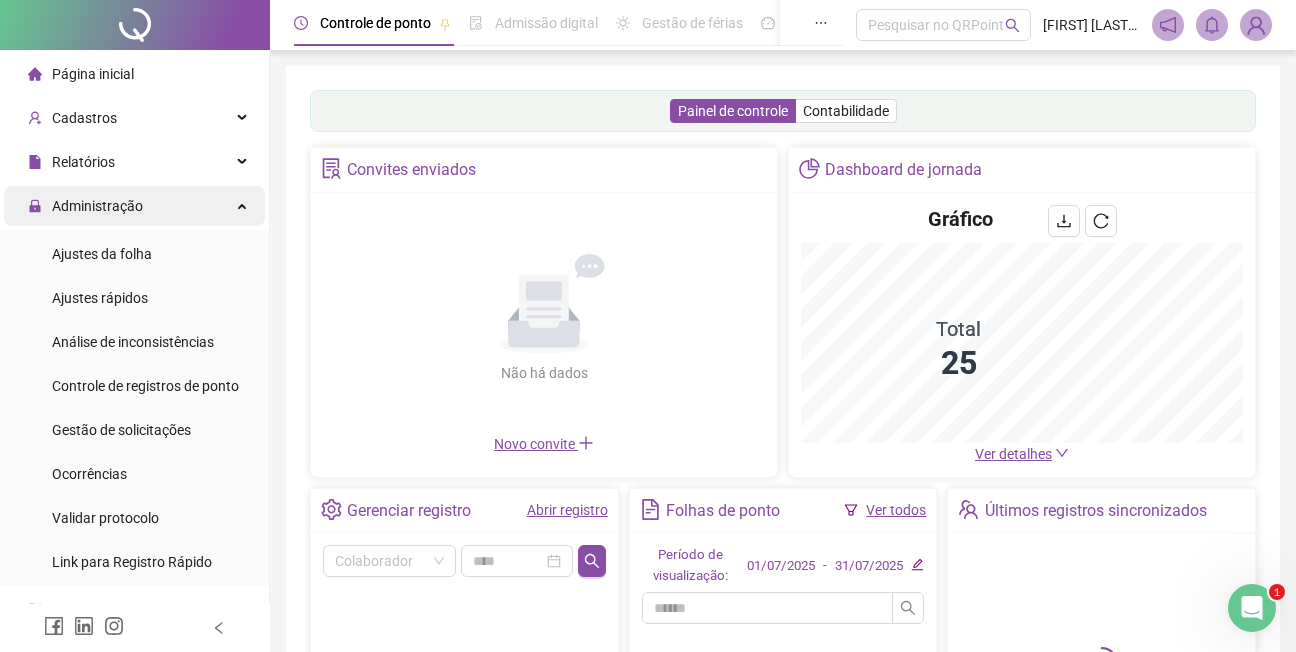 scroll, scrollTop: 0, scrollLeft: 0, axis: both 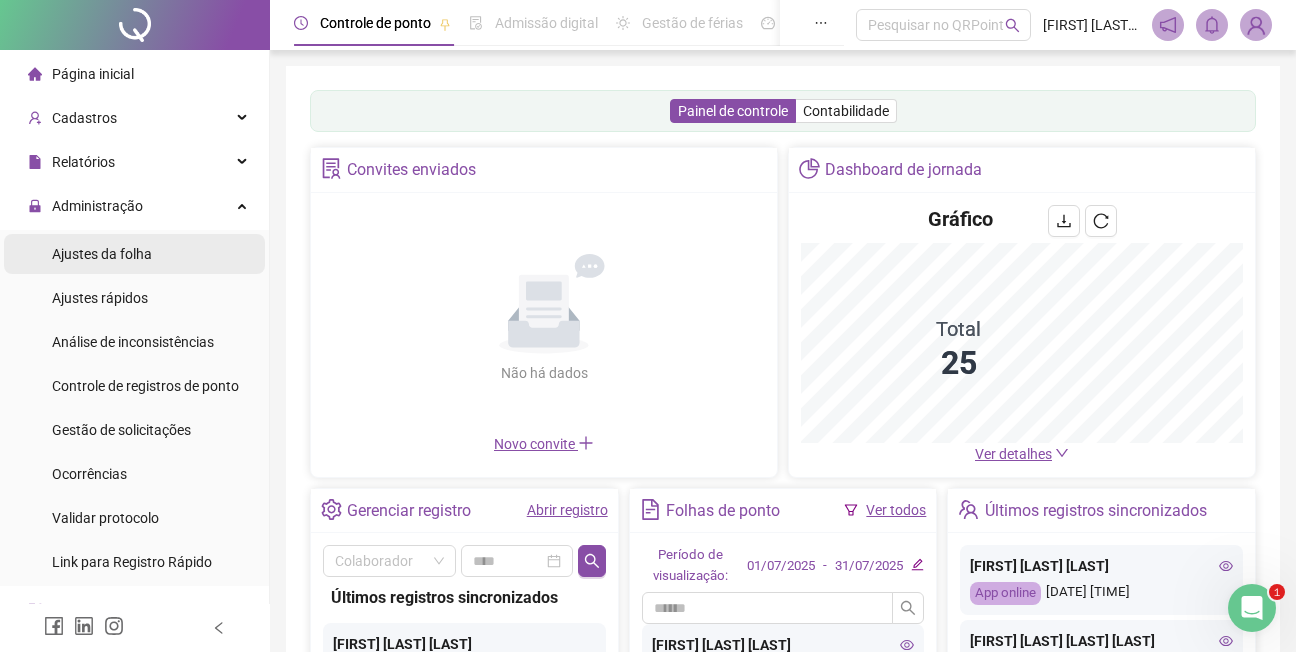 click on "Ajustes da folha" at bounding box center (102, 254) 